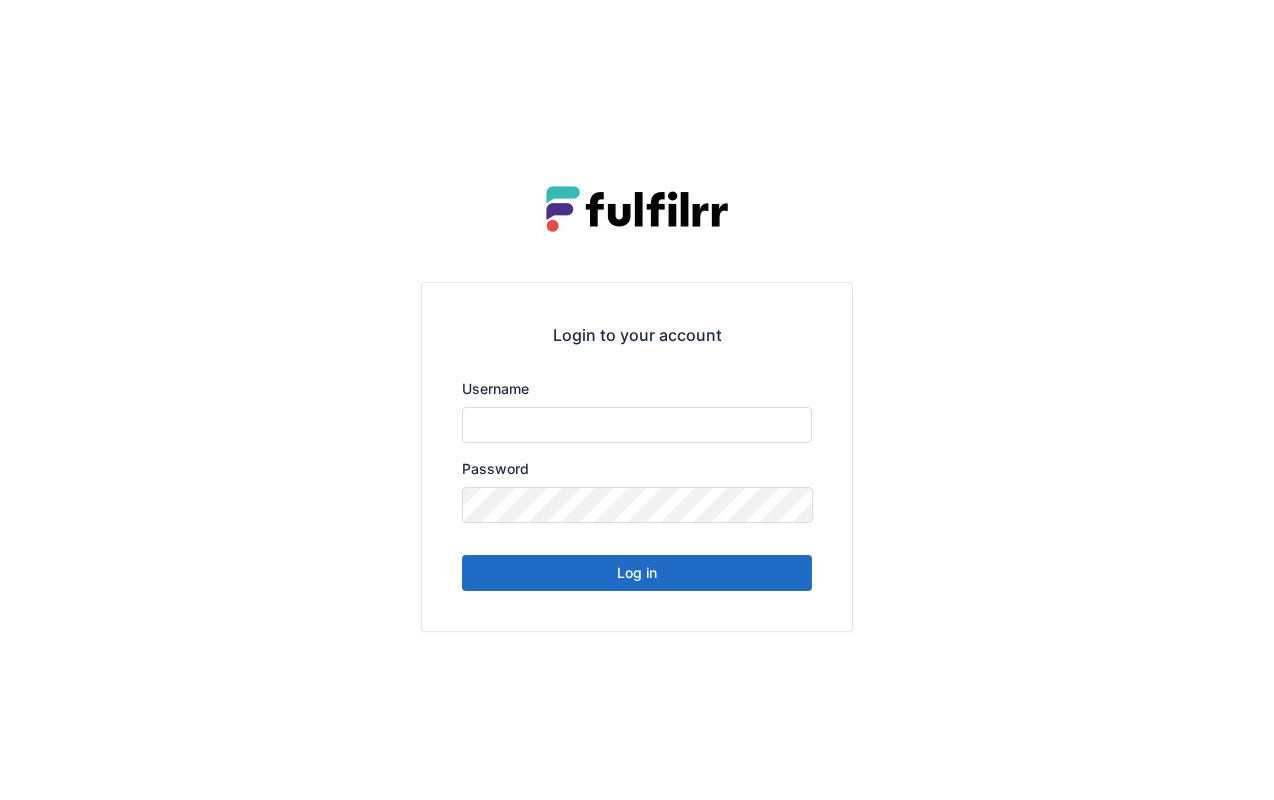 scroll, scrollTop: 0, scrollLeft: 0, axis: both 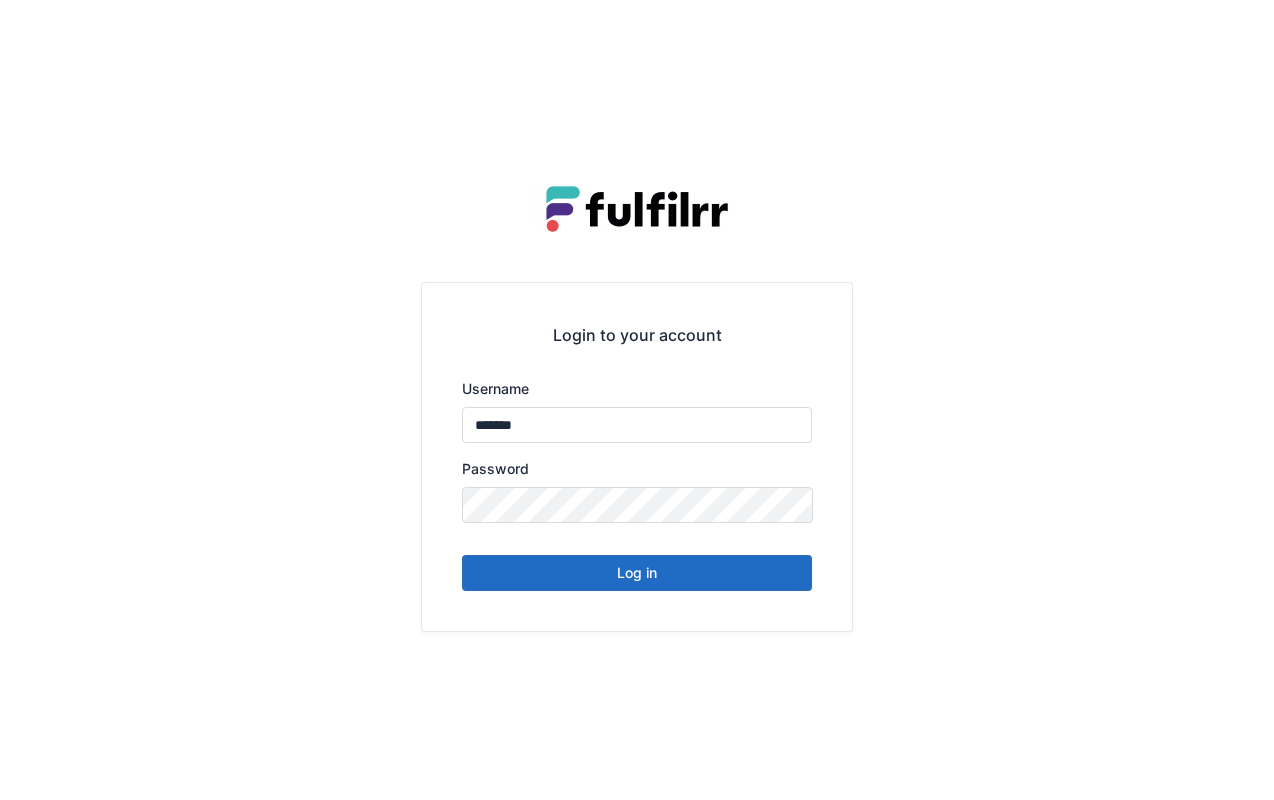 click on "Log in" at bounding box center [637, 573] 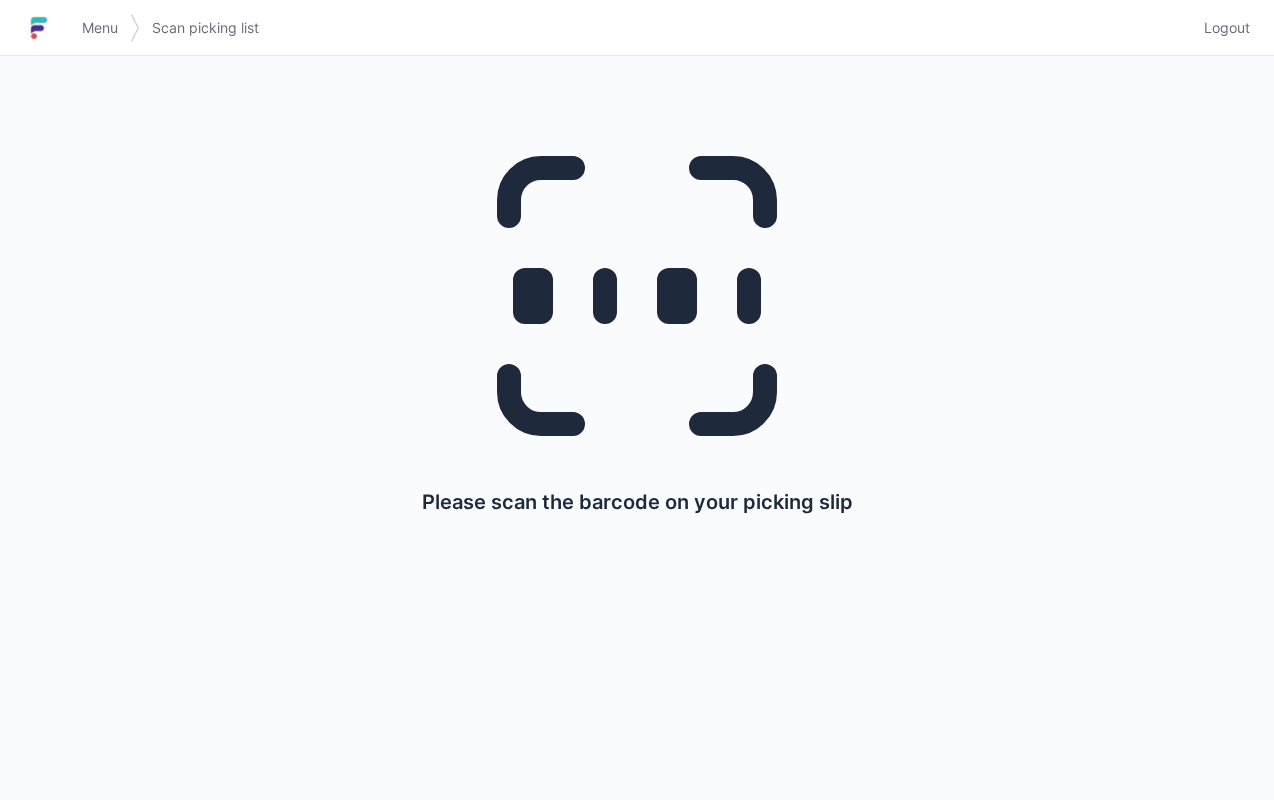 scroll, scrollTop: 0, scrollLeft: 0, axis: both 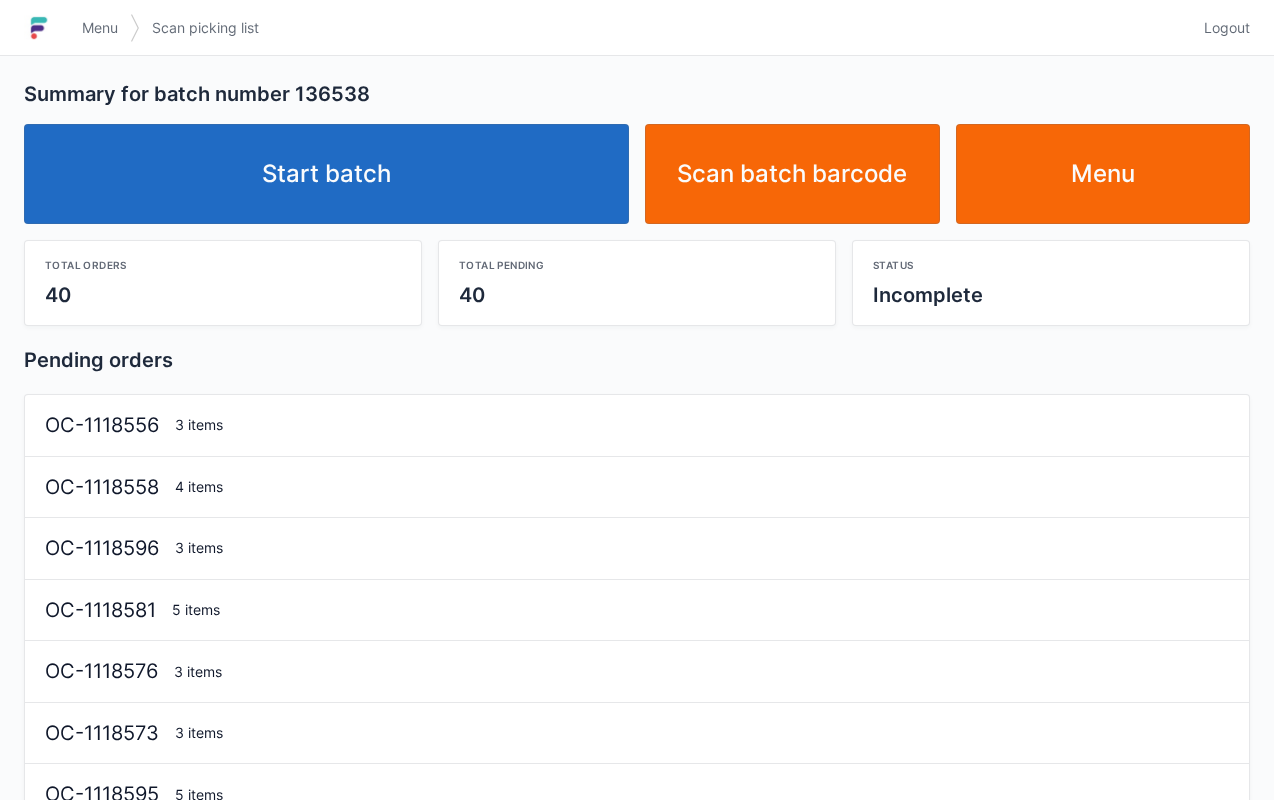 click on "Start batch" at bounding box center (326, 174) 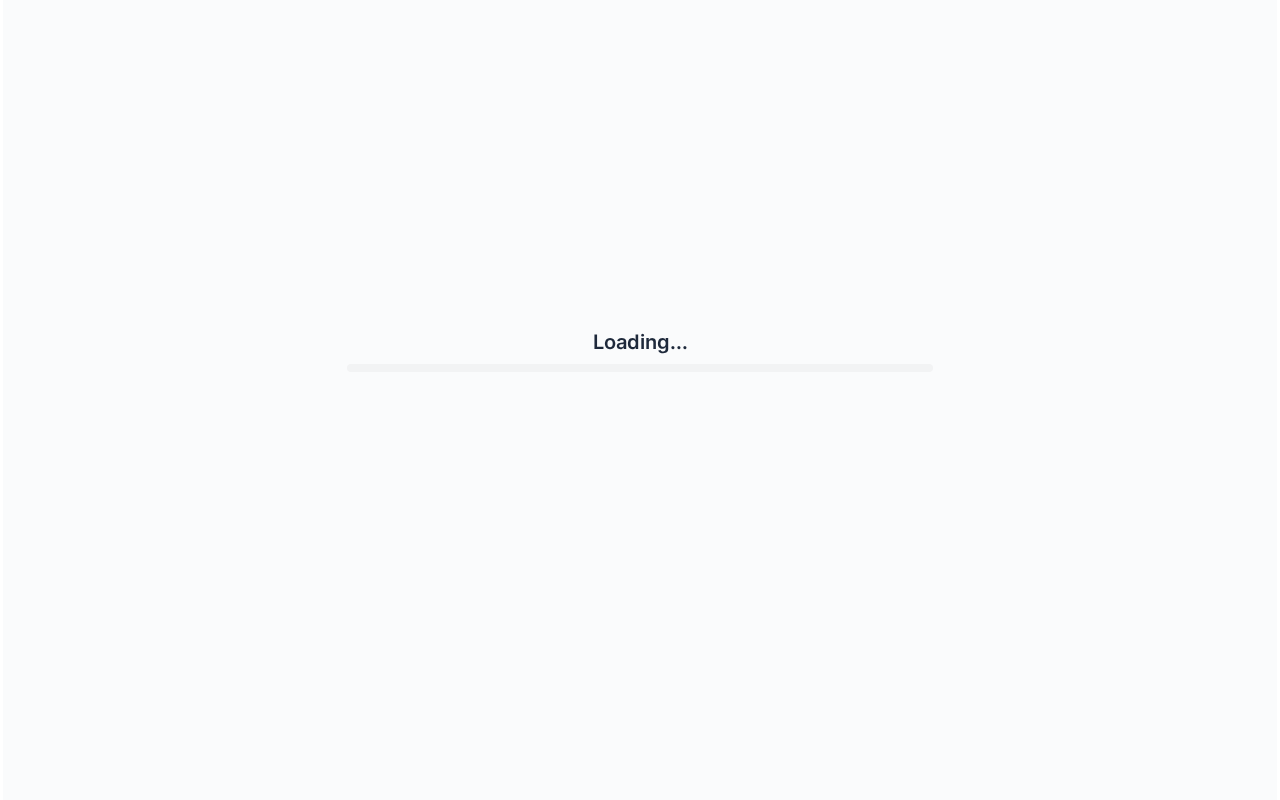 scroll, scrollTop: 0, scrollLeft: 0, axis: both 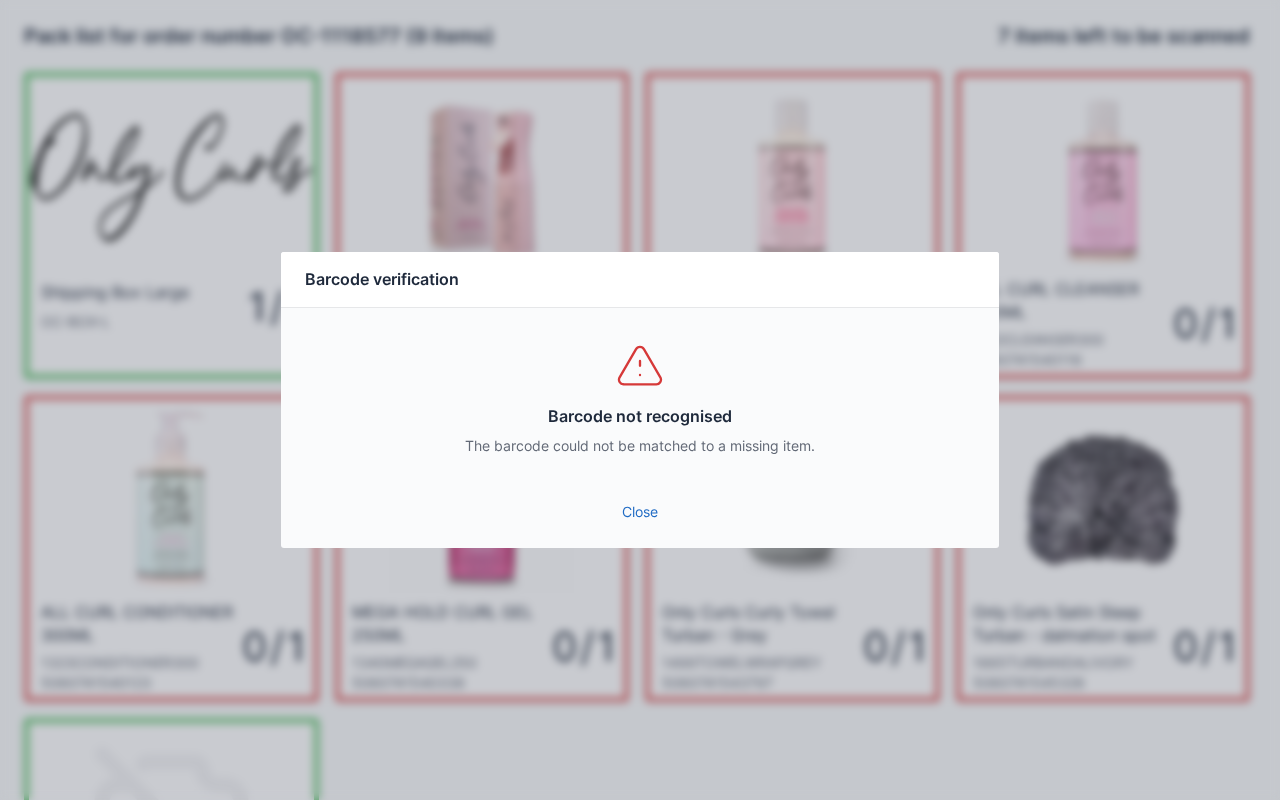 click on "Close" at bounding box center [640, 512] 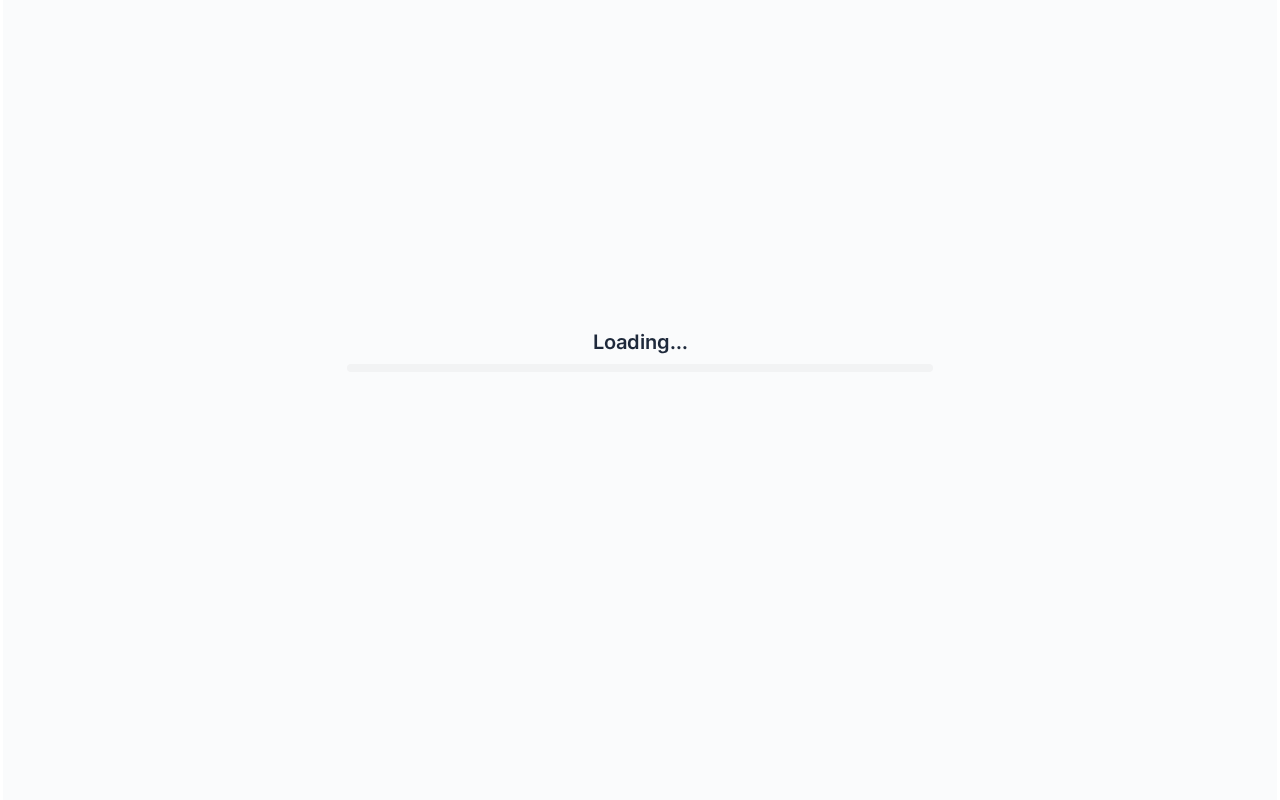 scroll, scrollTop: 0, scrollLeft: 0, axis: both 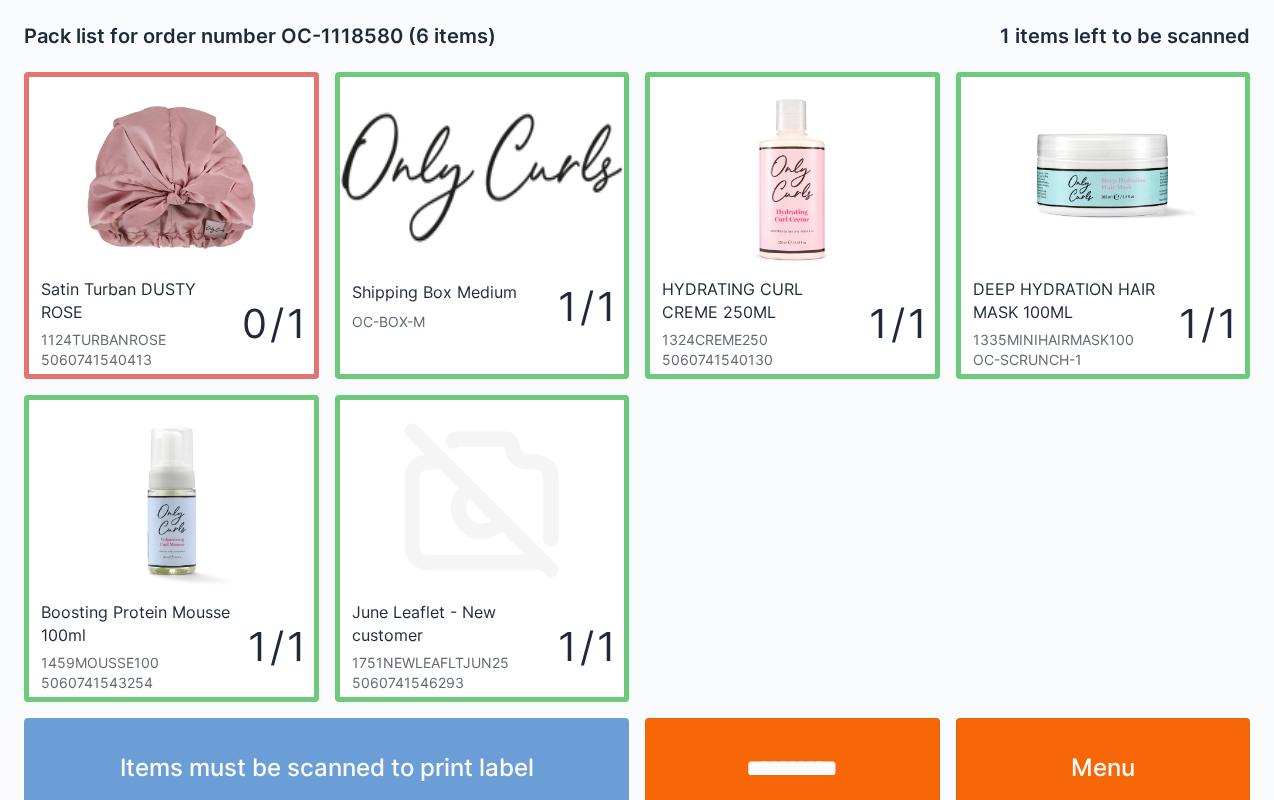 click on "**********" at bounding box center (792, 768) 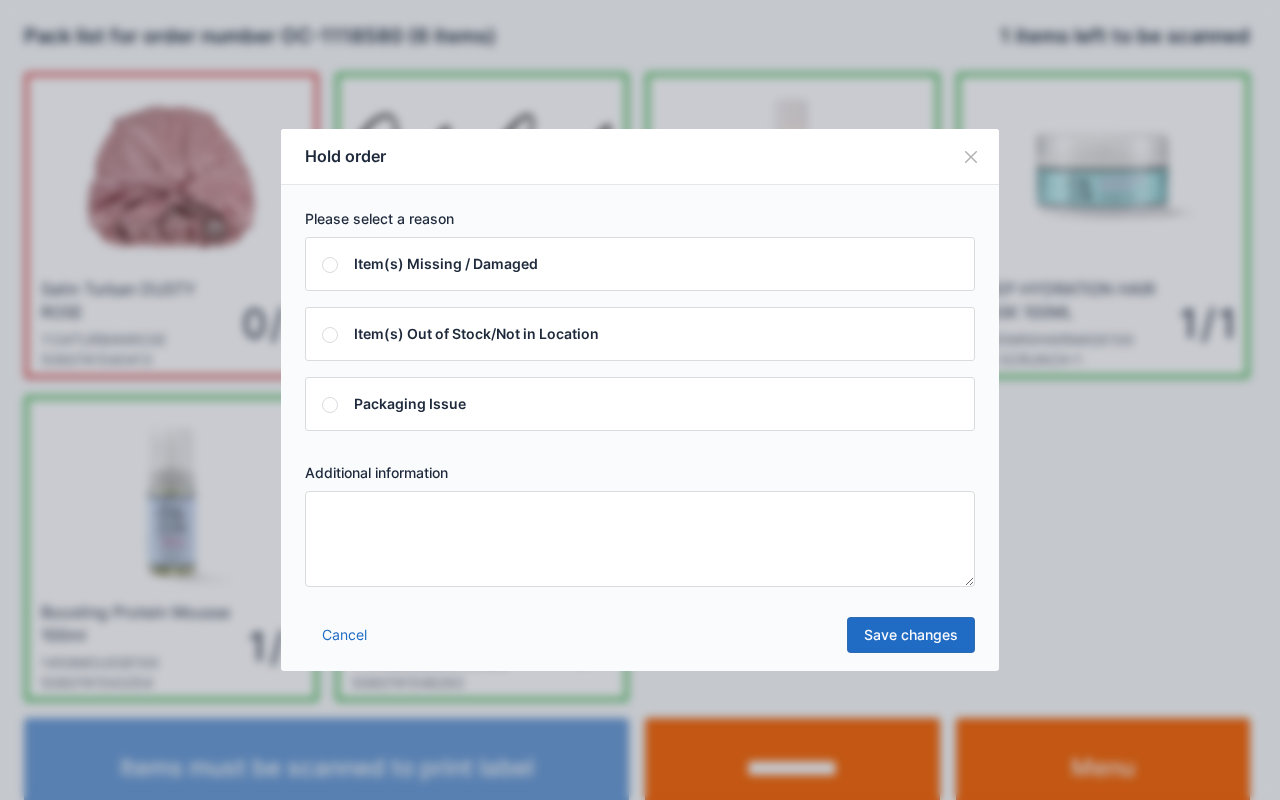 click at bounding box center [640, 539] 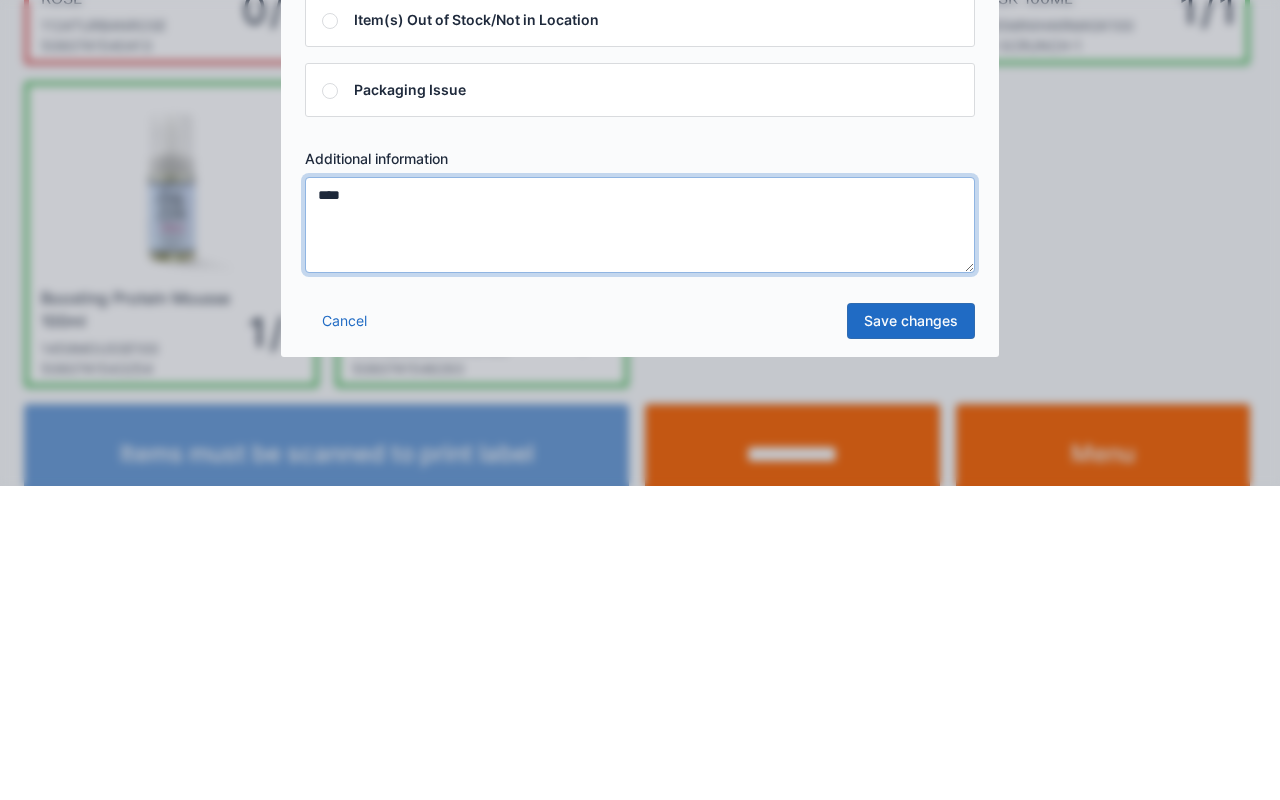 type on "****" 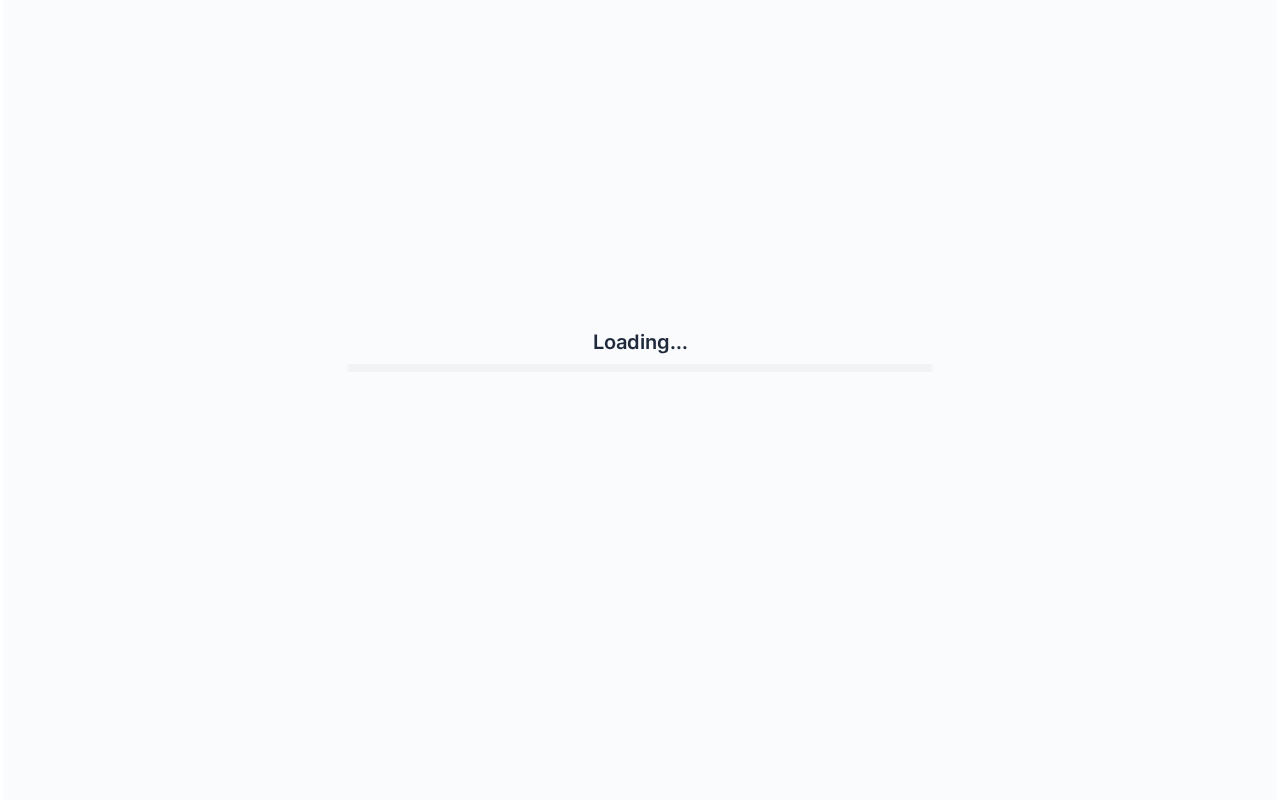 scroll, scrollTop: 0, scrollLeft: 0, axis: both 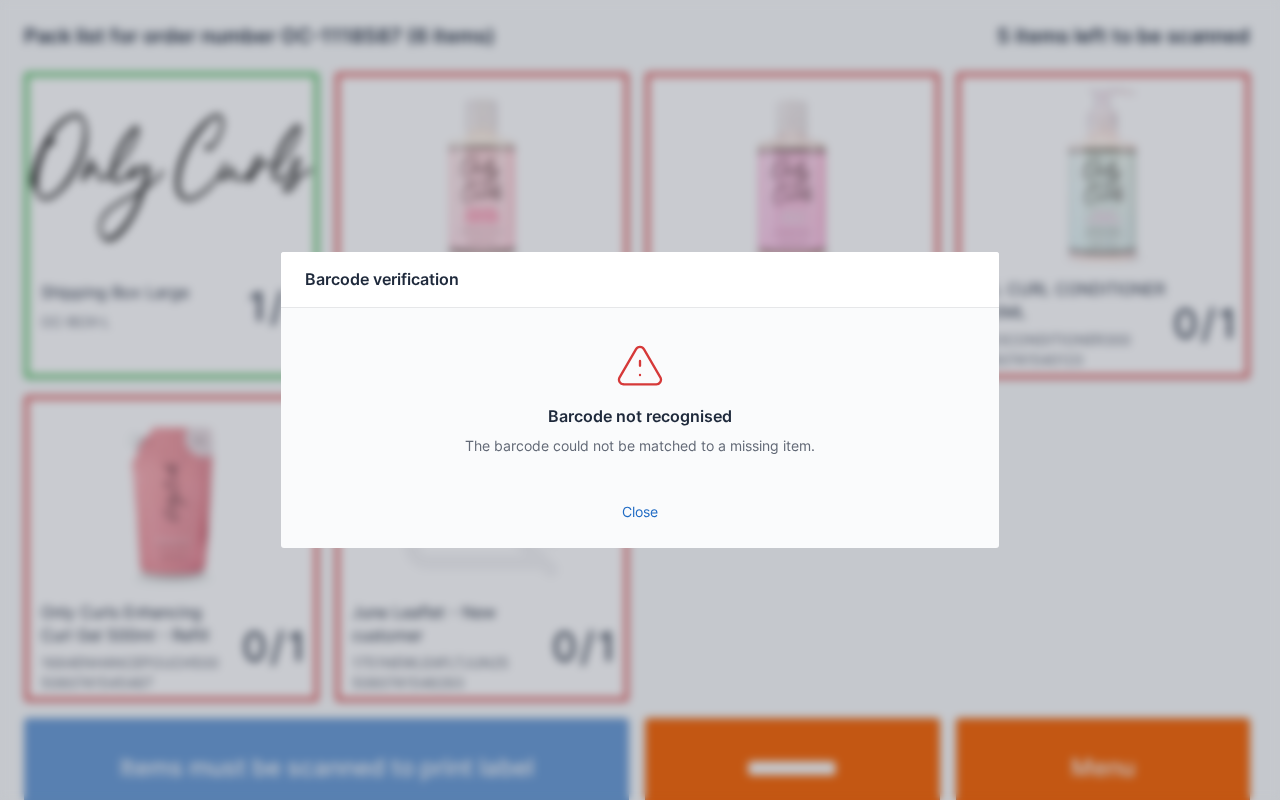 click on "Close" at bounding box center (640, 512) 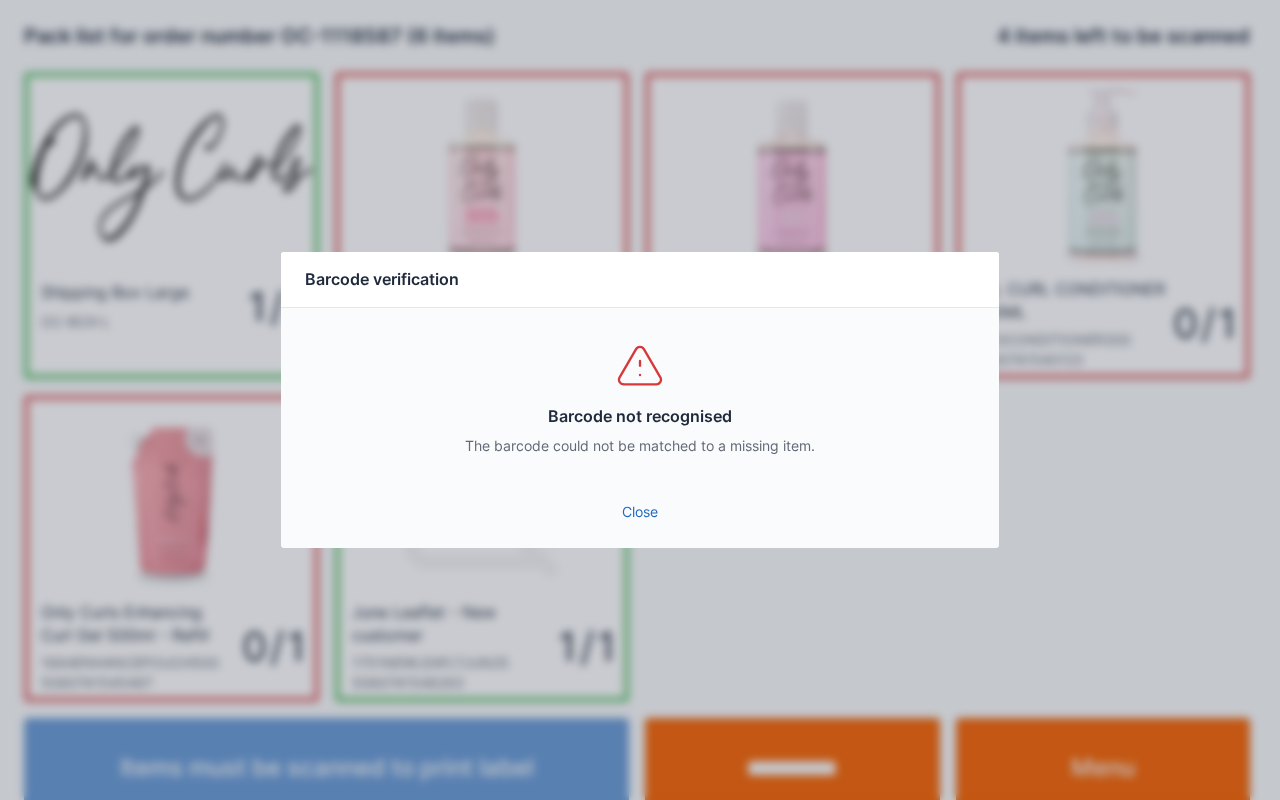 click on "Close" at bounding box center [640, 512] 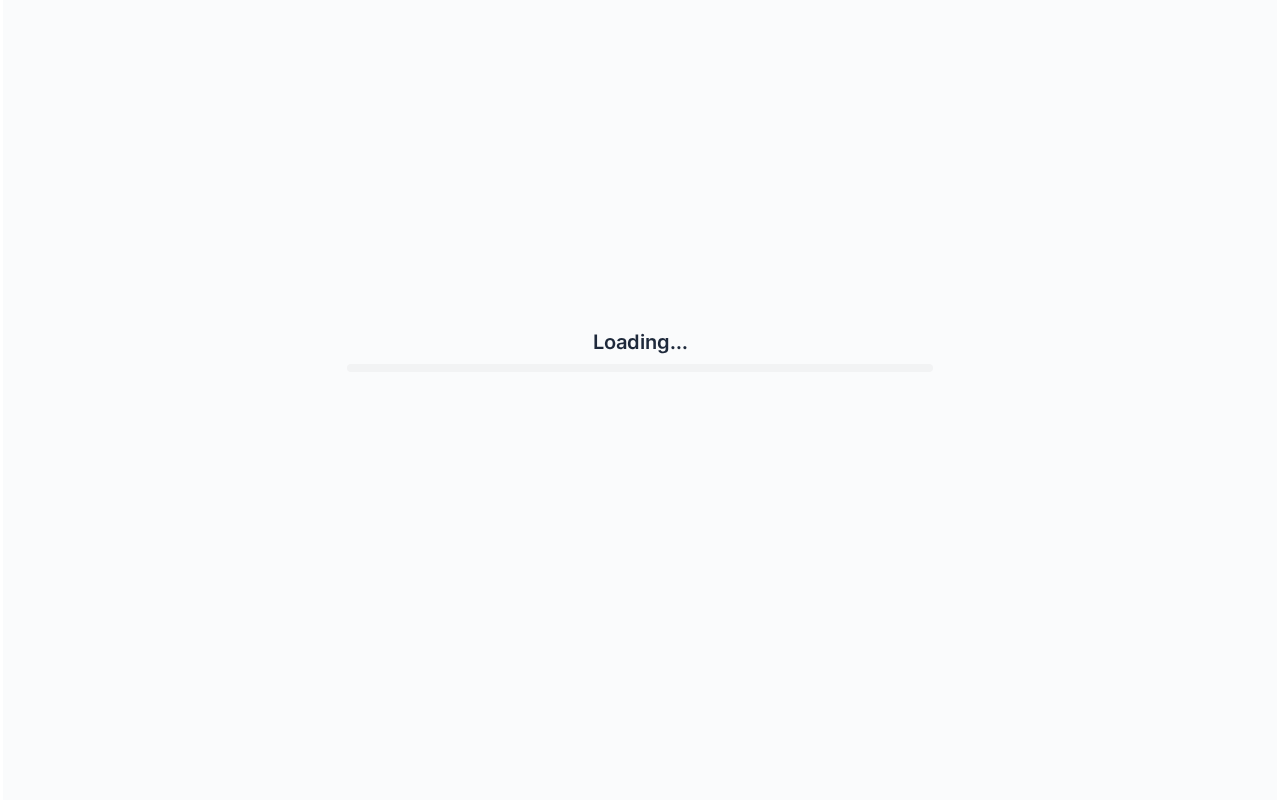 scroll, scrollTop: 0, scrollLeft: 0, axis: both 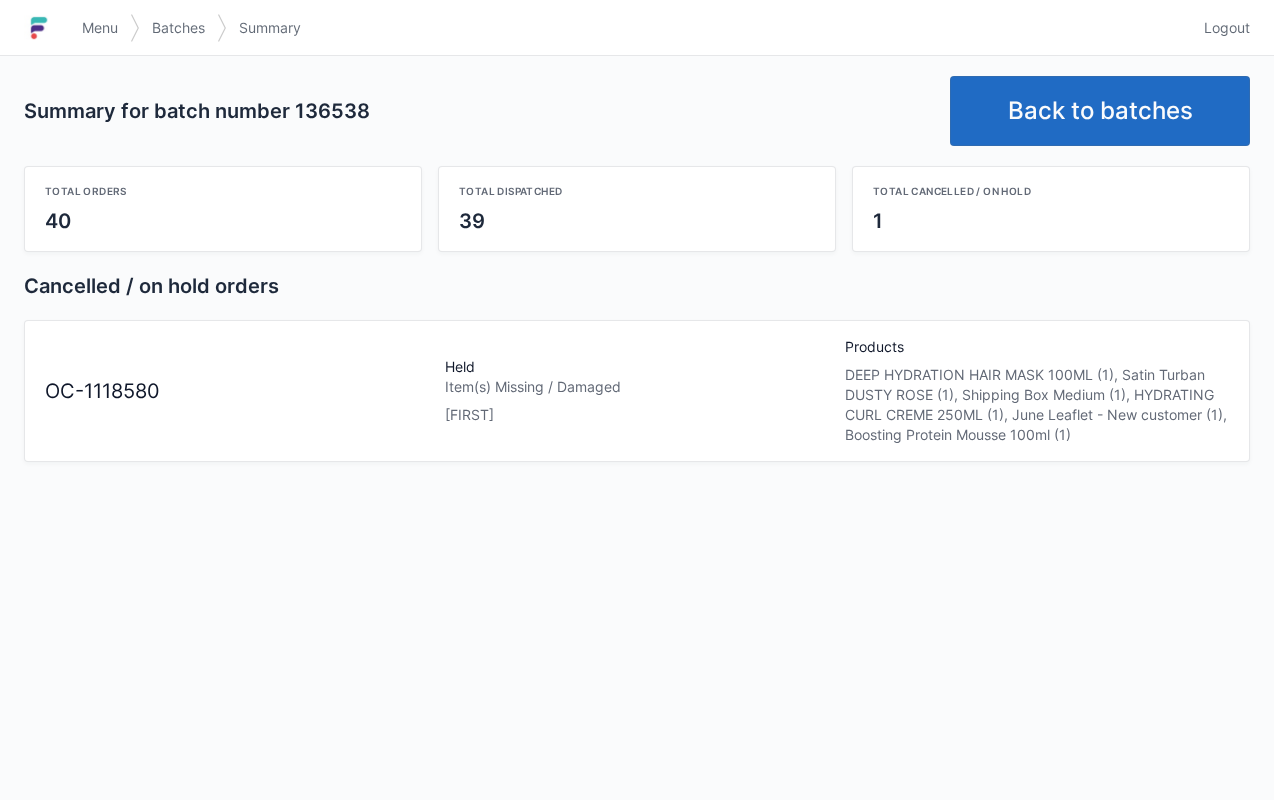 click on "Back to batches" at bounding box center [1100, 111] 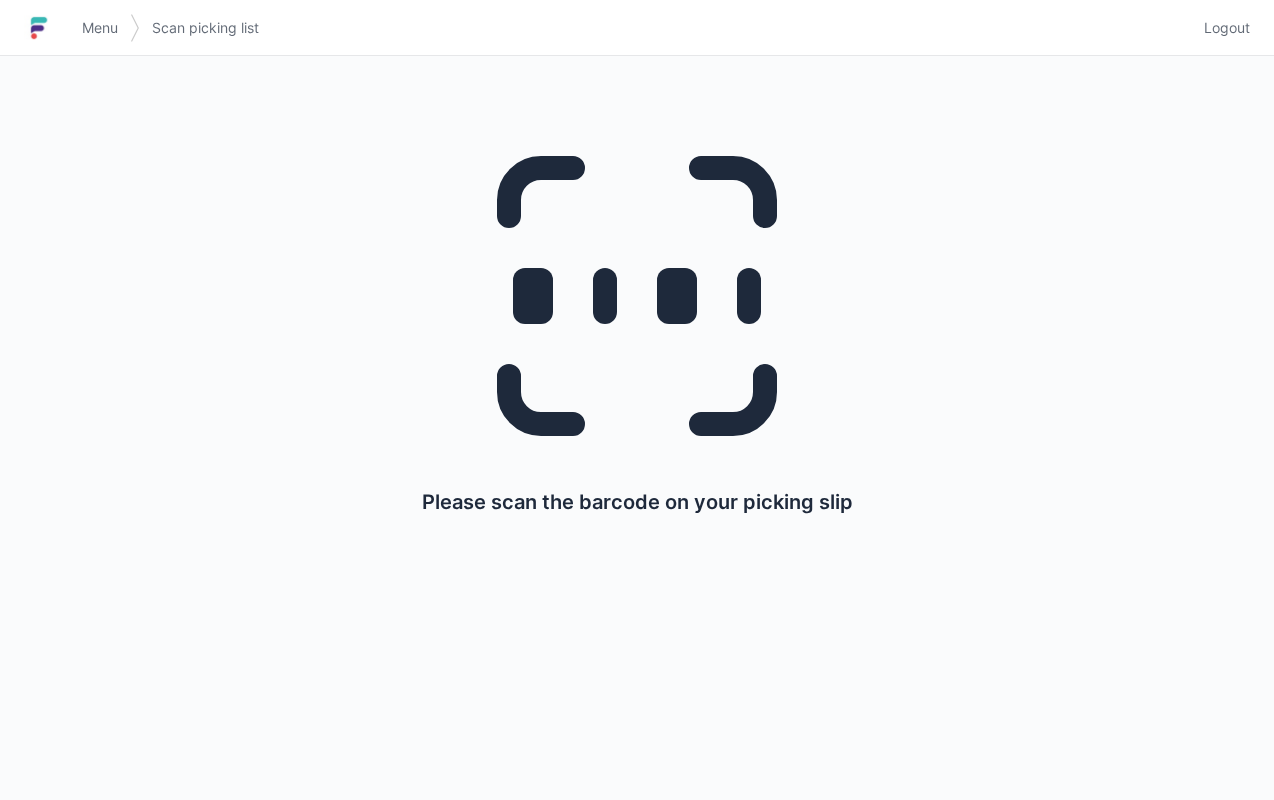scroll, scrollTop: 0, scrollLeft: 0, axis: both 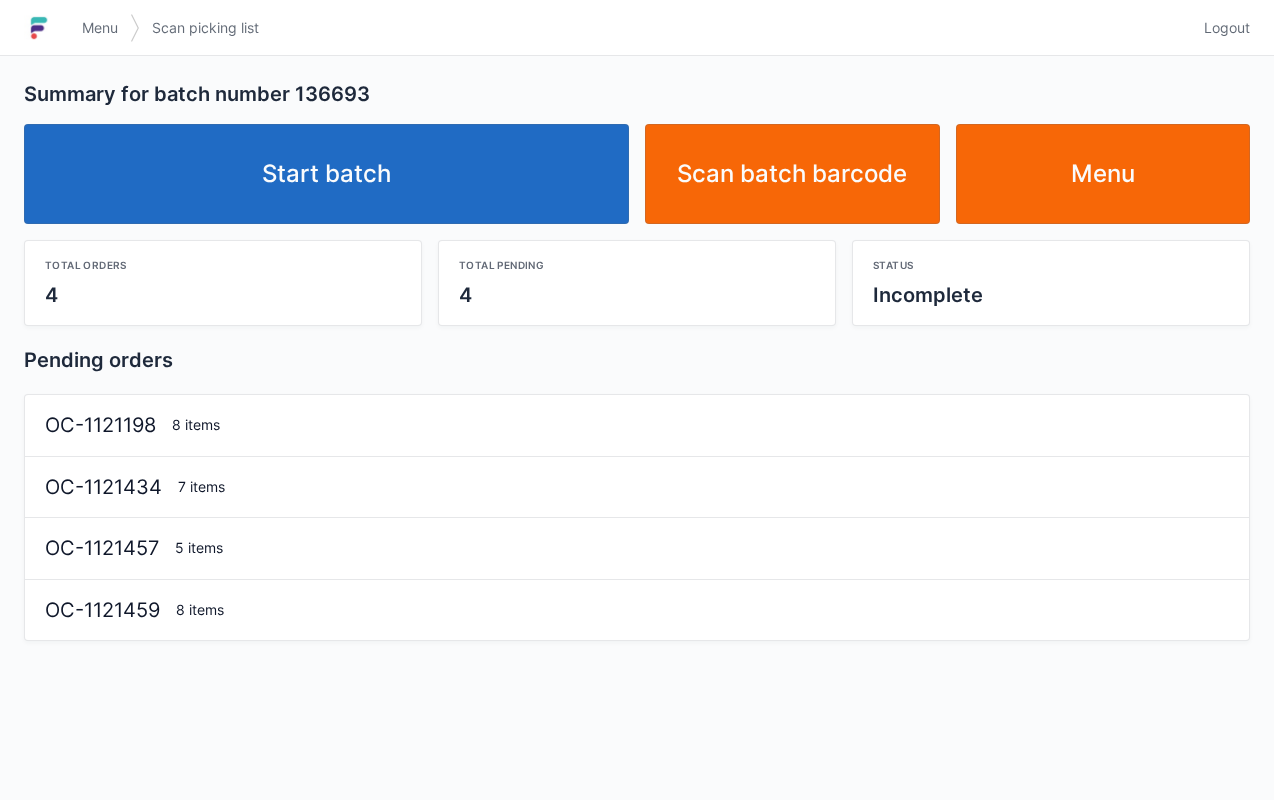 click on "Start batch" at bounding box center [326, 174] 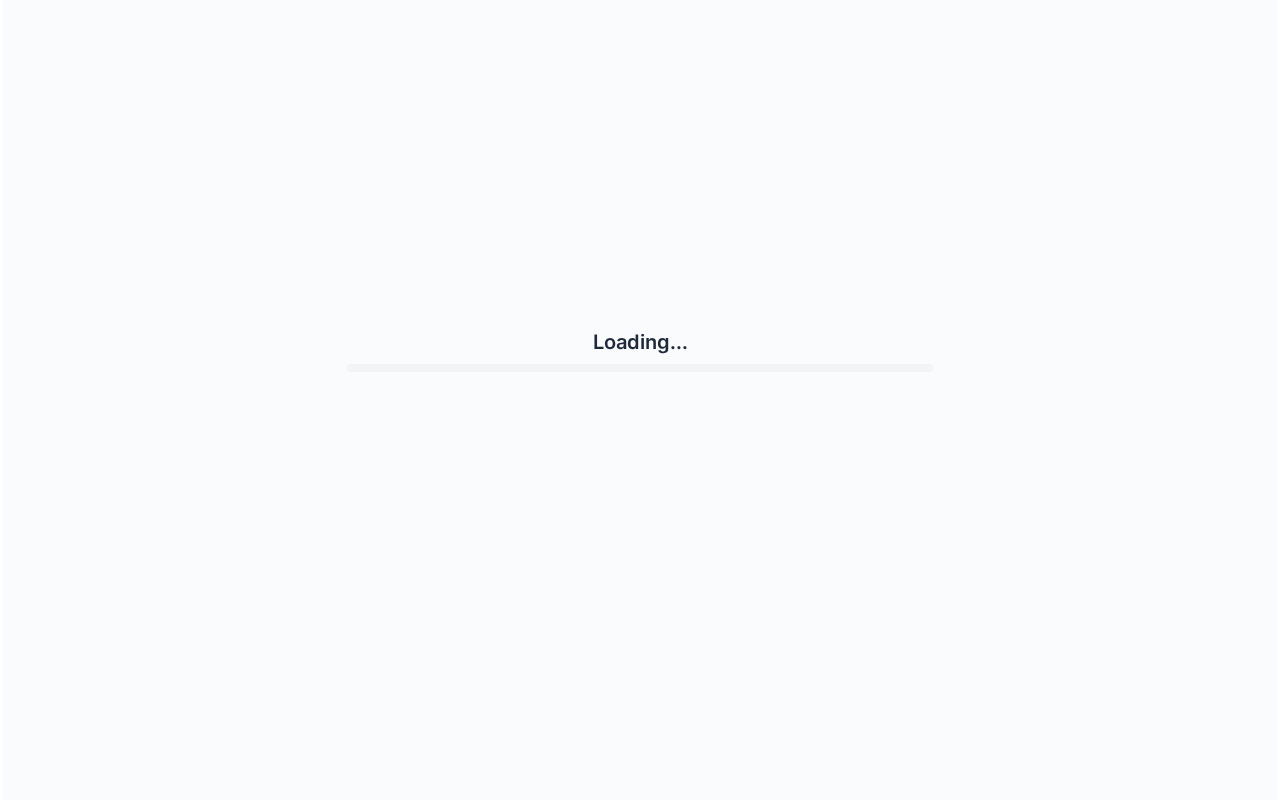 scroll, scrollTop: 0, scrollLeft: 0, axis: both 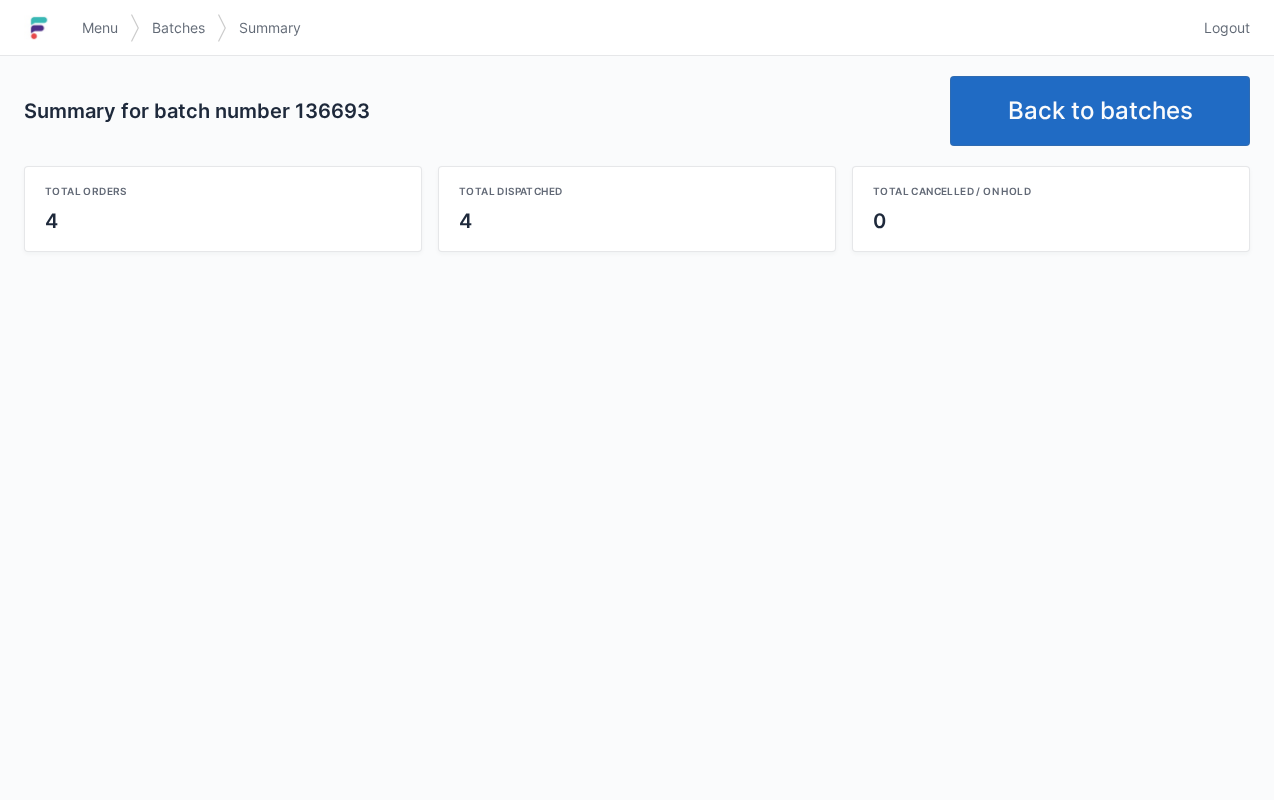 click on "Menu" at bounding box center [100, 28] 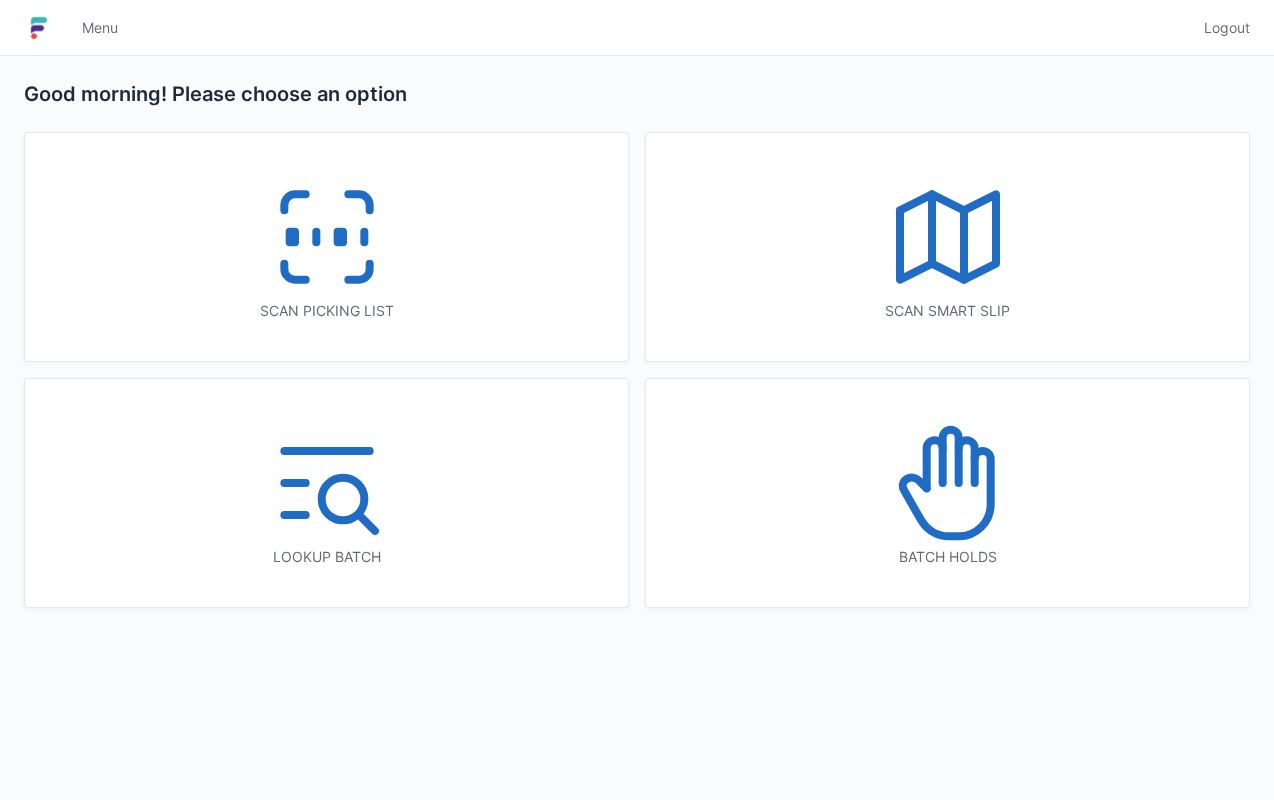 scroll, scrollTop: 0, scrollLeft: 0, axis: both 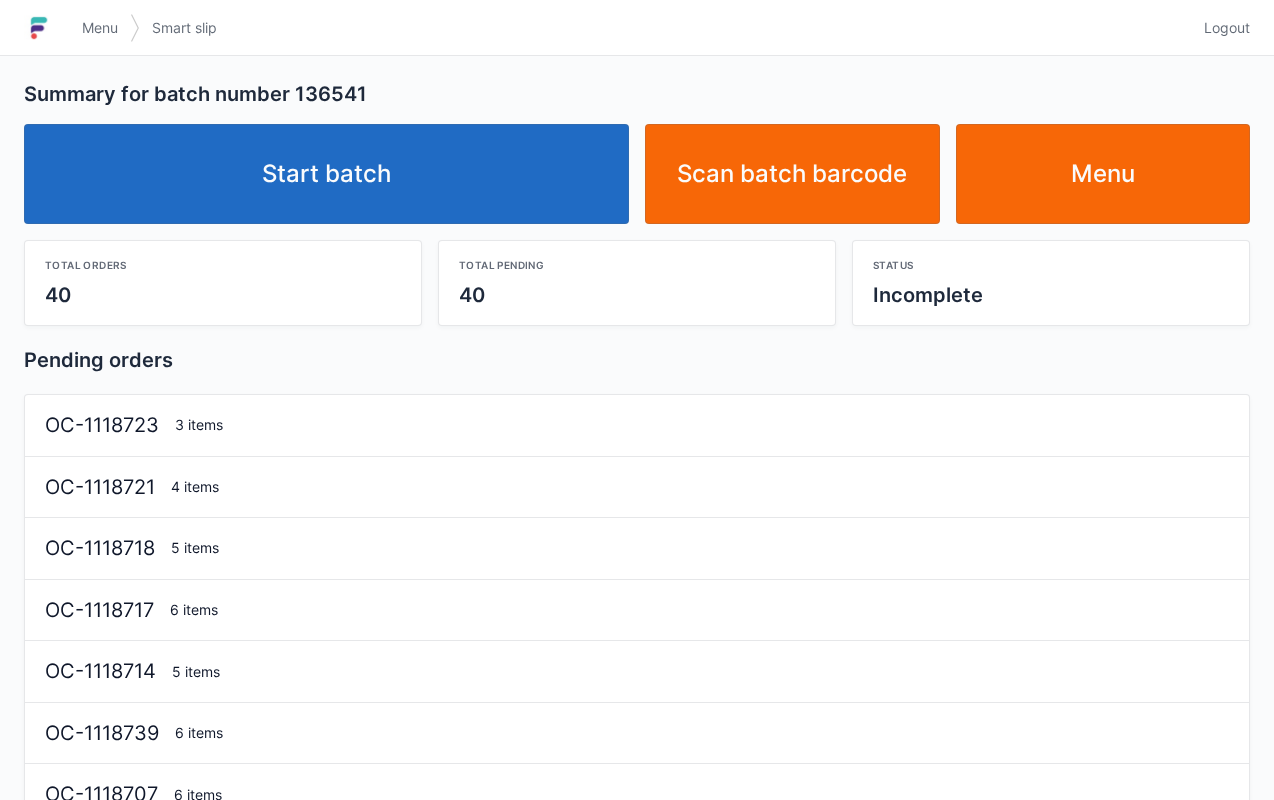 click on "Start batch" at bounding box center (326, 174) 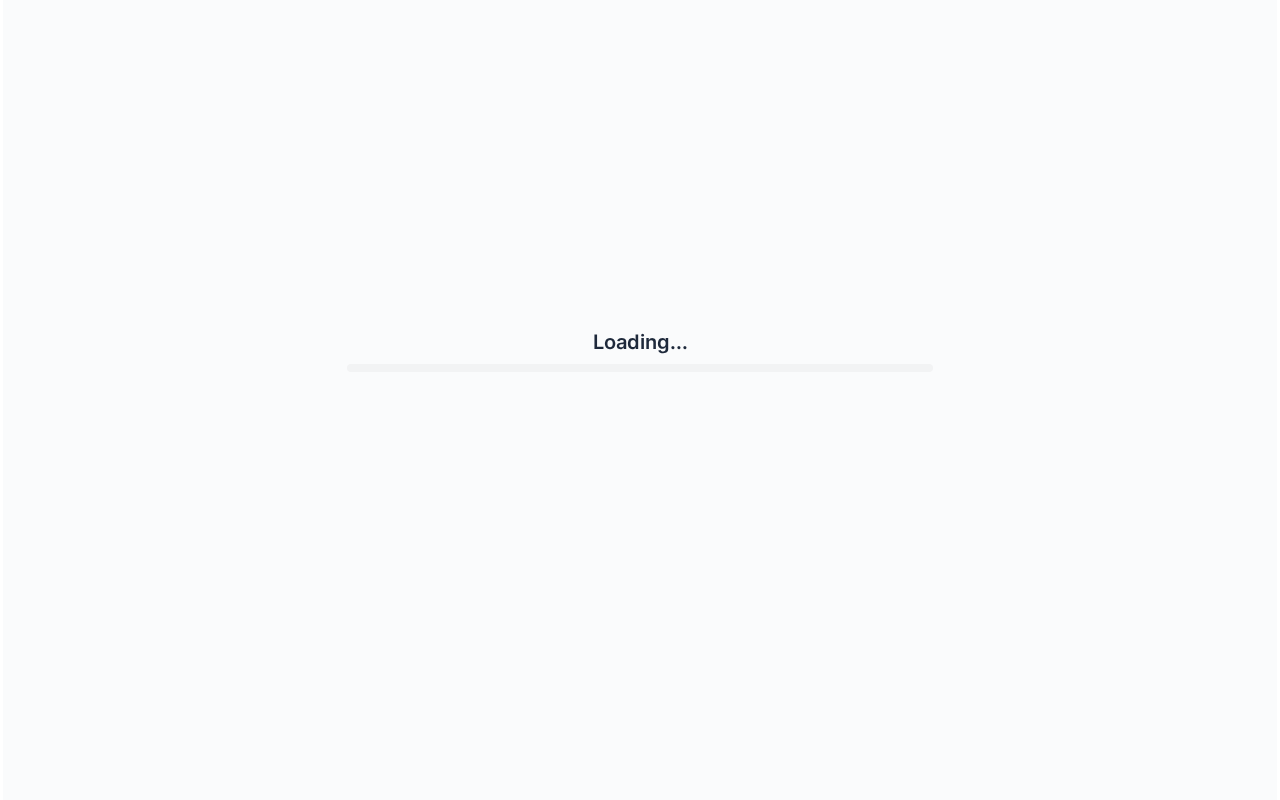 scroll, scrollTop: 0, scrollLeft: 0, axis: both 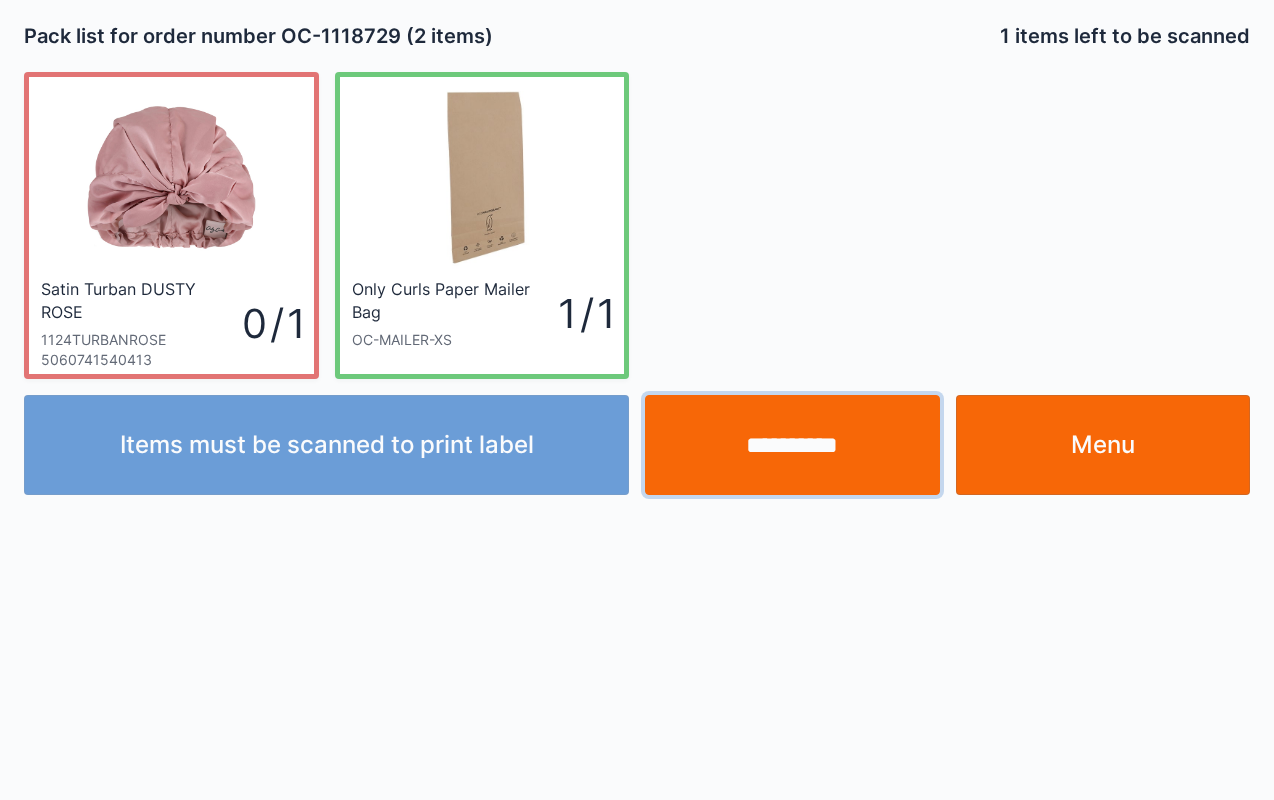click on "**********" at bounding box center [792, 445] 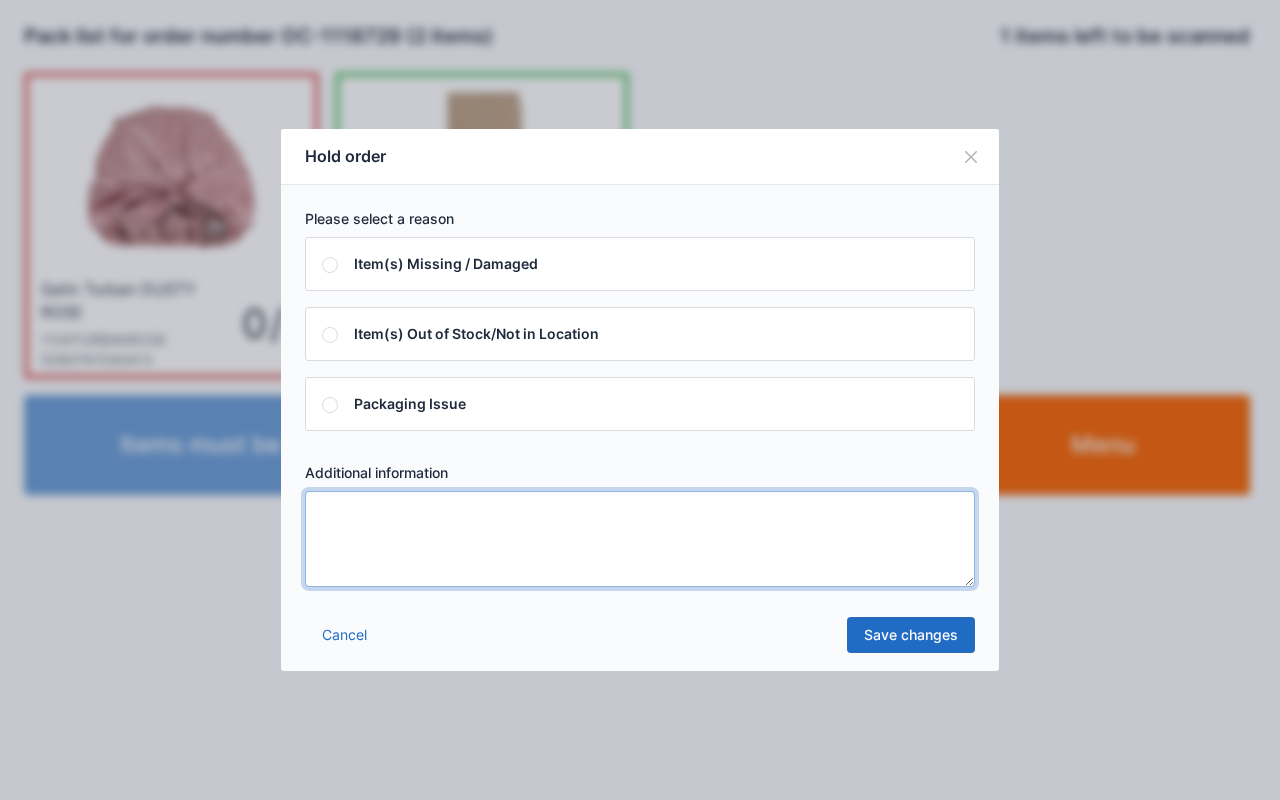 click at bounding box center [640, 539] 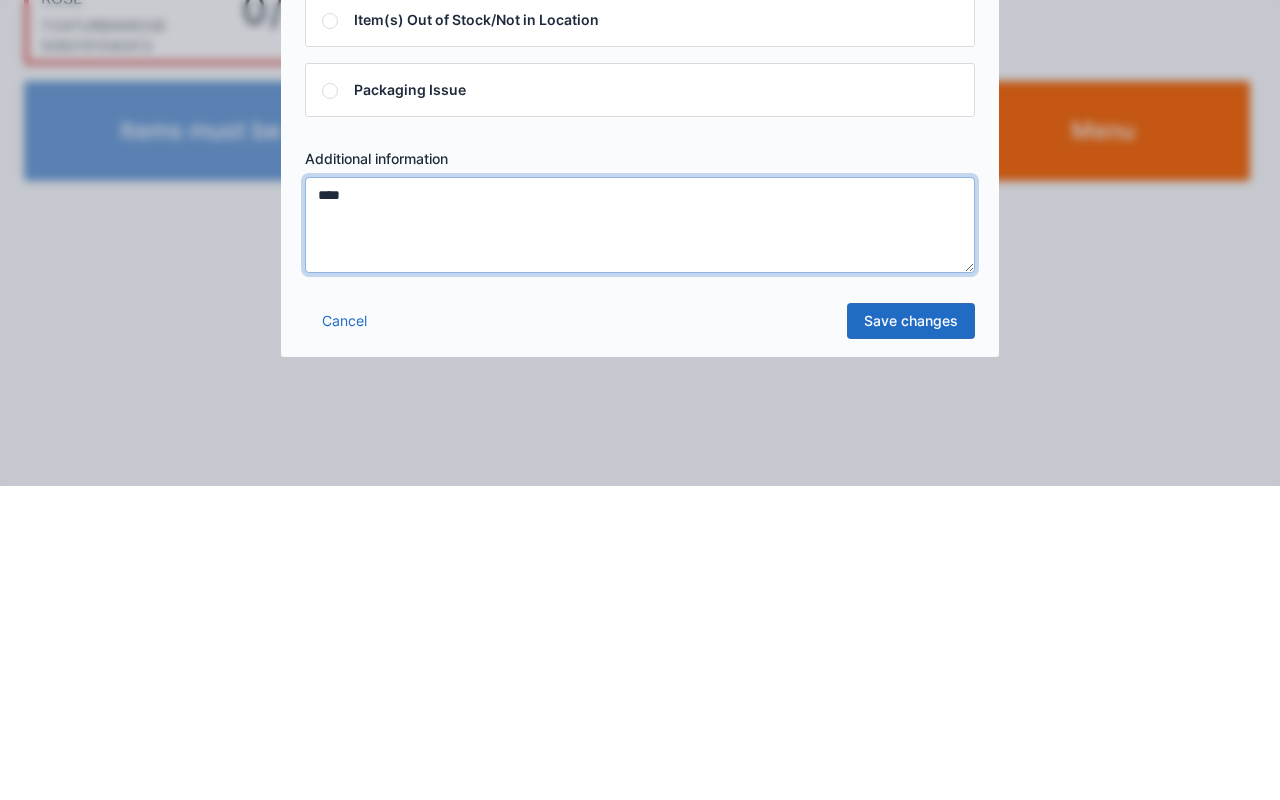 type on "****" 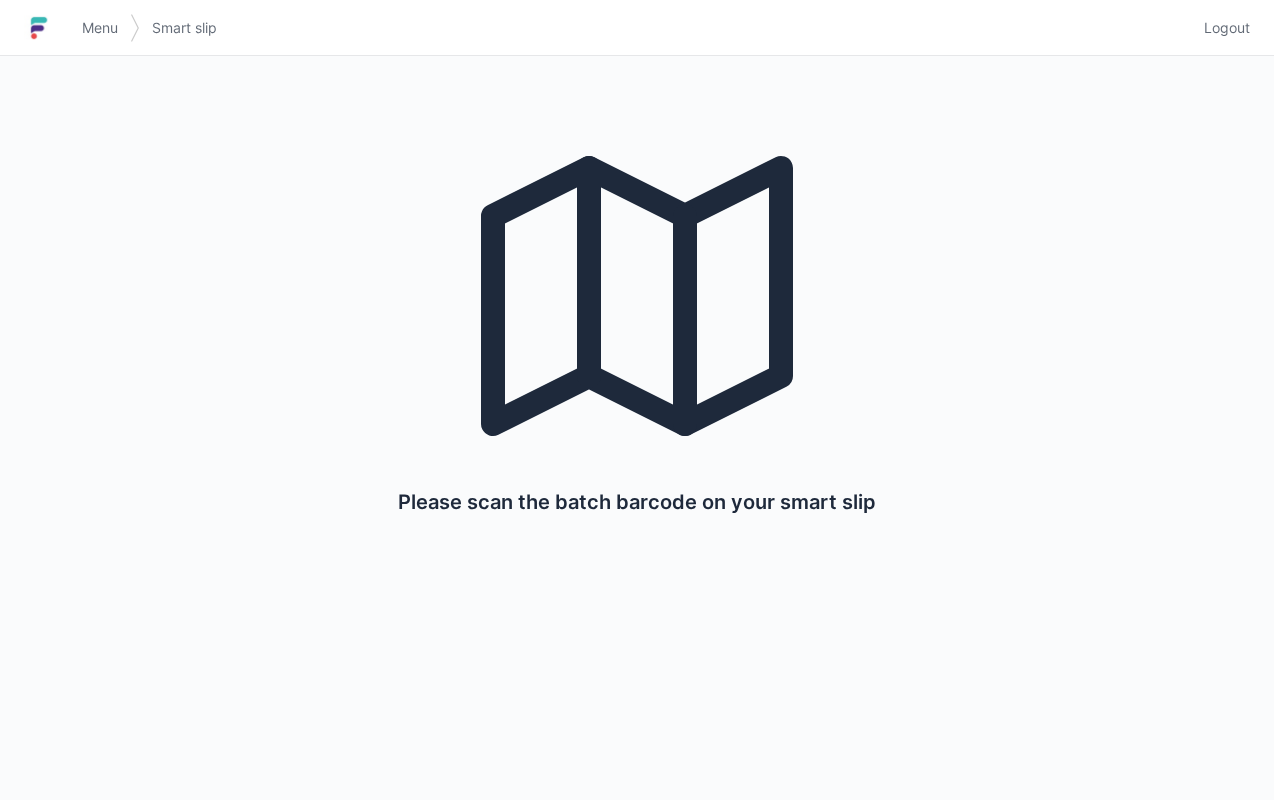 scroll, scrollTop: 0, scrollLeft: 0, axis: both 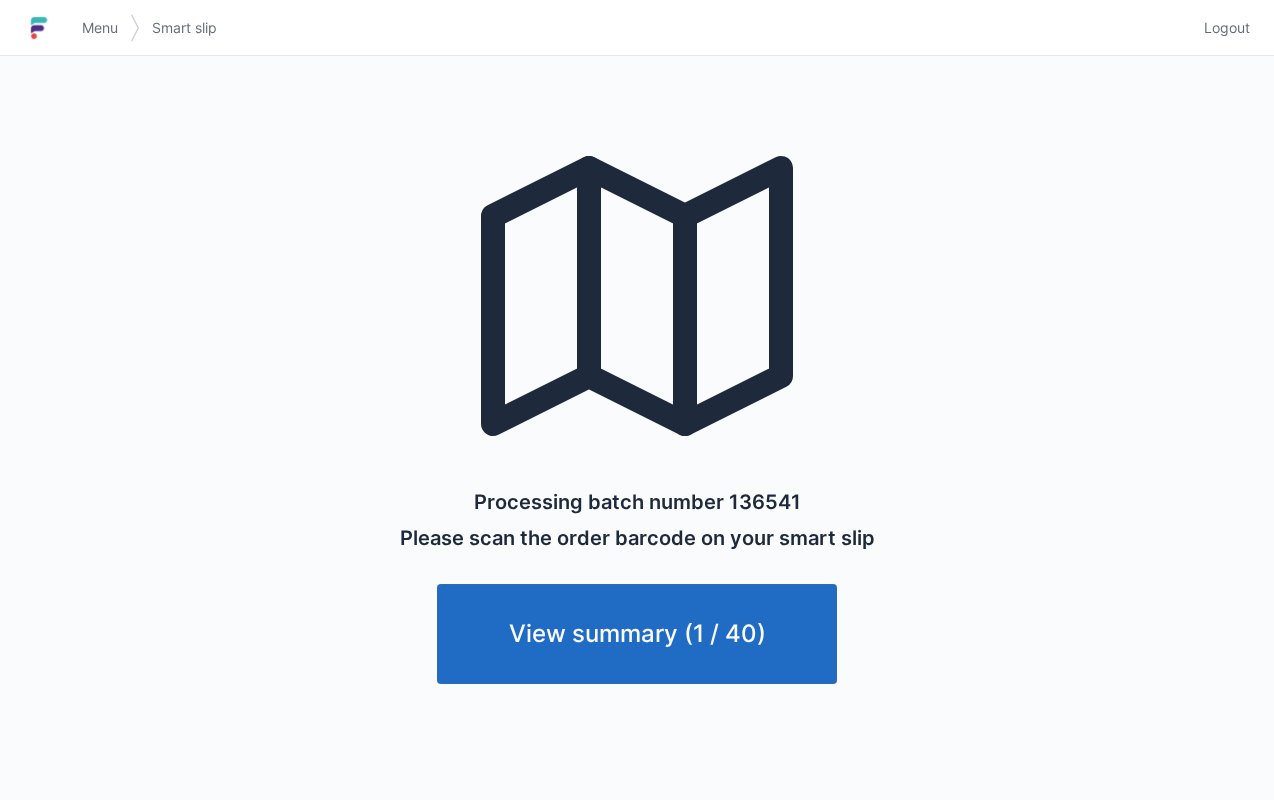 click on "Menu" at bounding box center (100, 28) 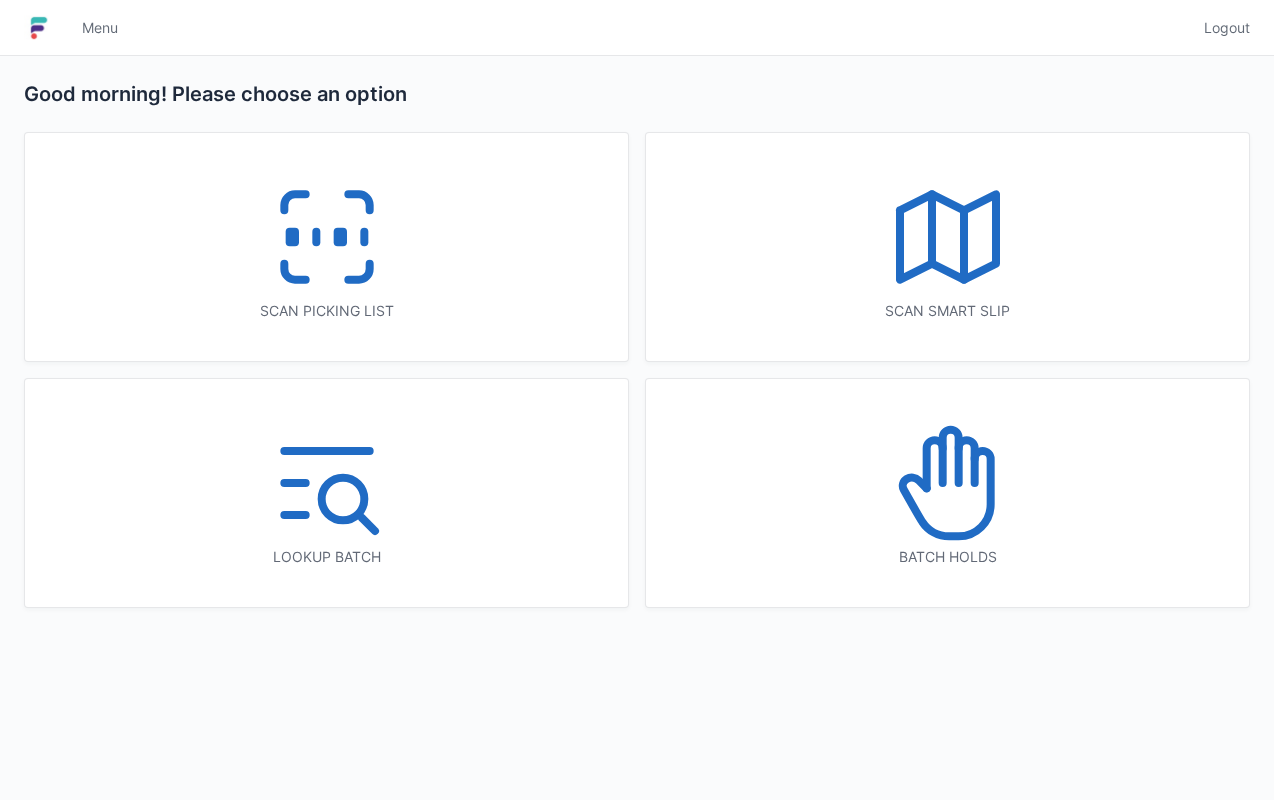 scroll, scrollTop: 0, scrollLeft: 0, axis: both 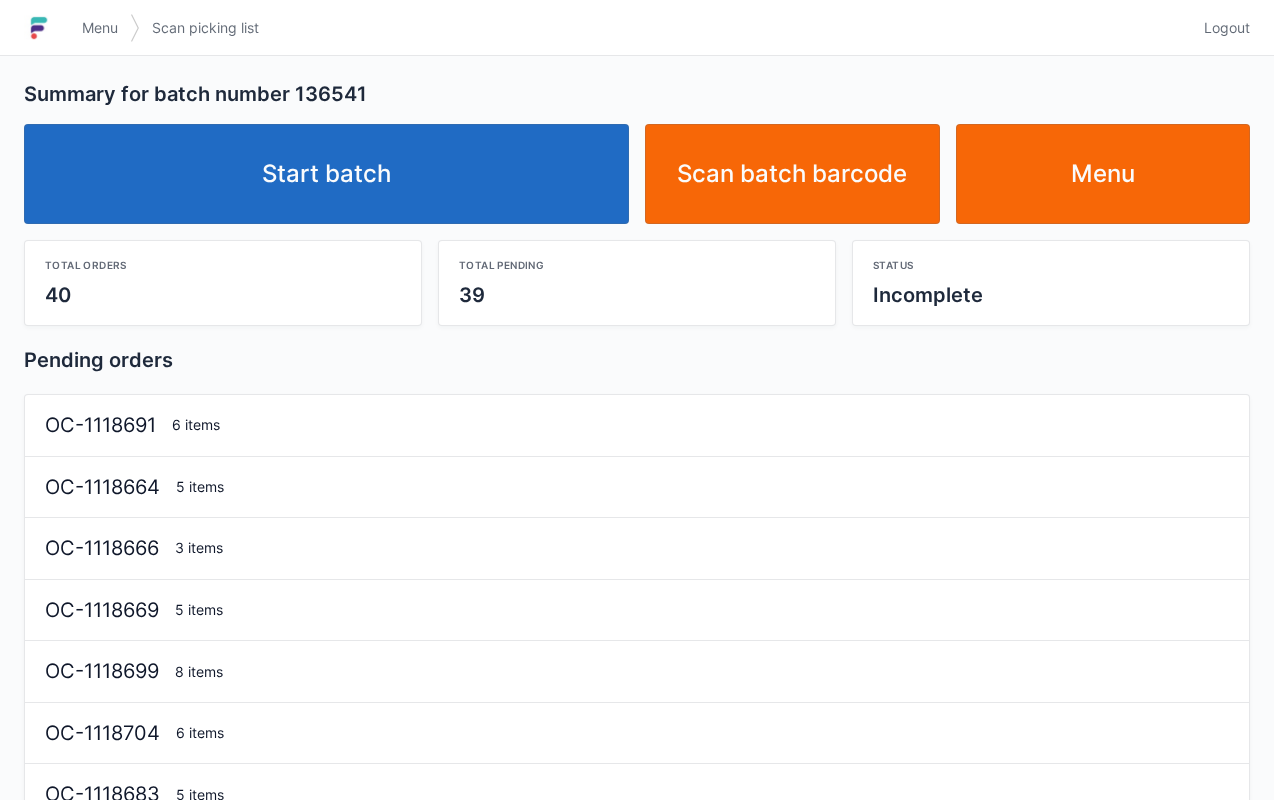 click on "Start batch" at bounding box center [326, 174] 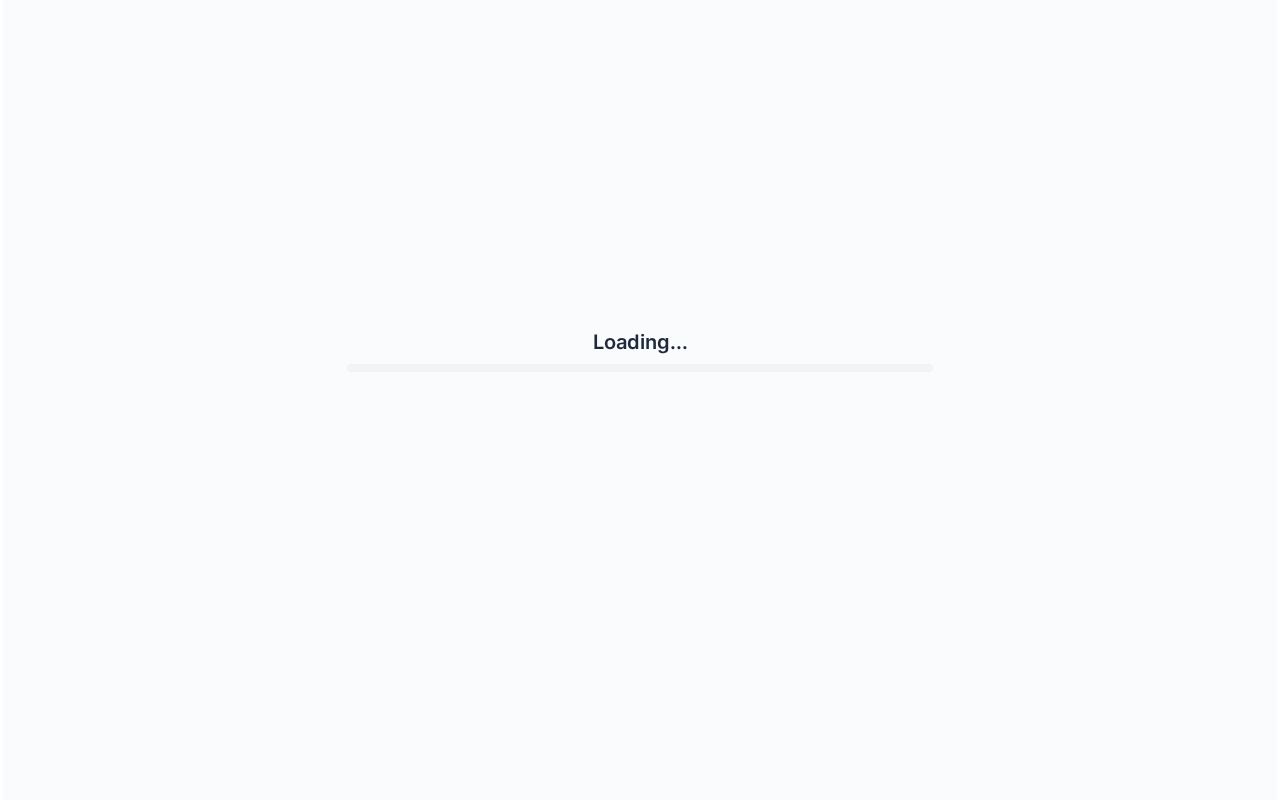 scroll, scrollTop: 0, scrollLeft: 0, axis: both 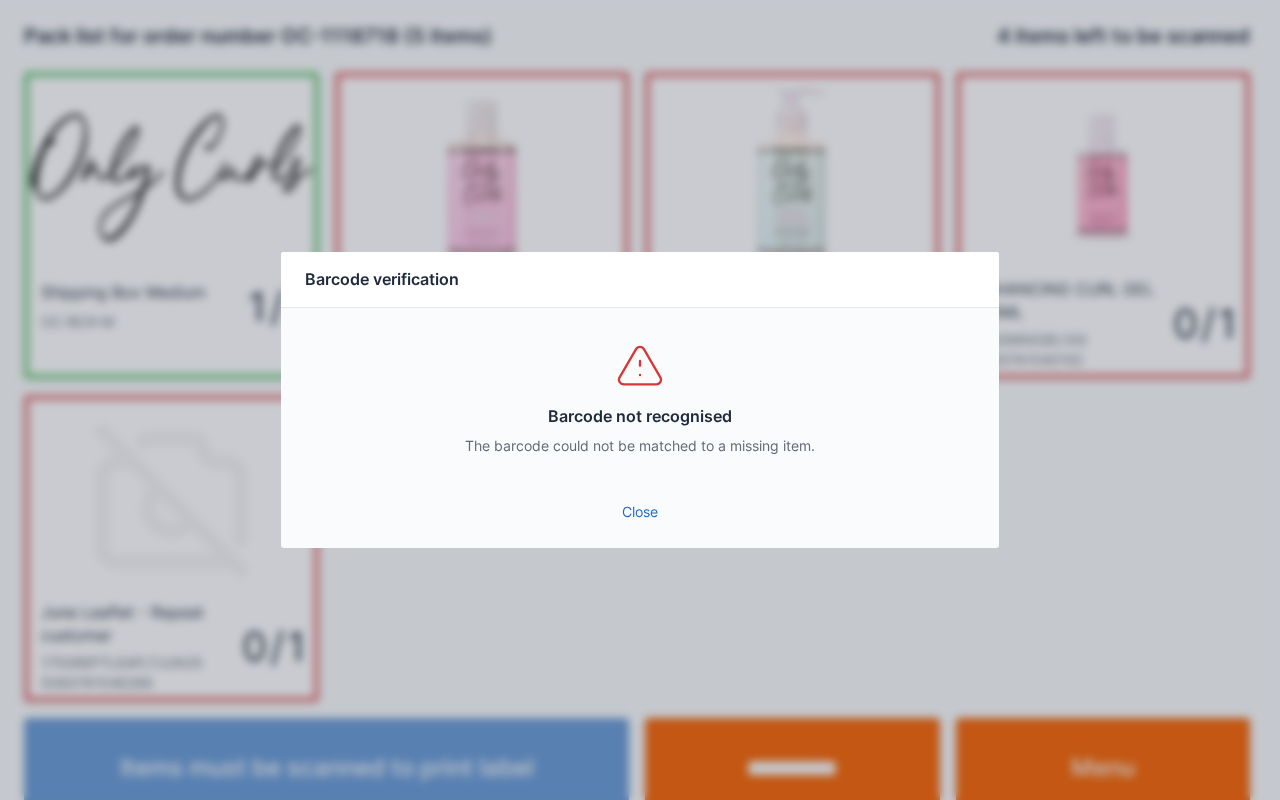 click on "Close" at bounding box center [640, 512] 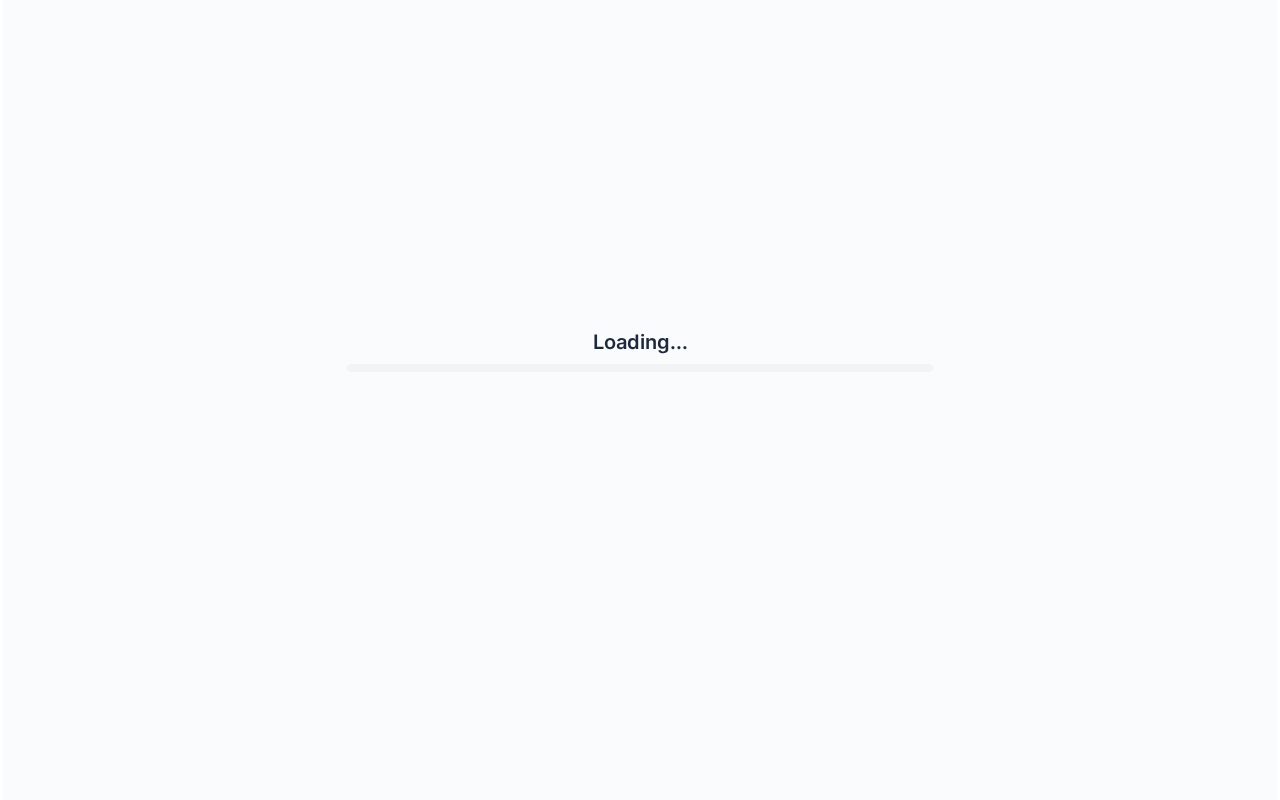 scroll, scrollTop: 0, scrollLeft: 0, axis: both 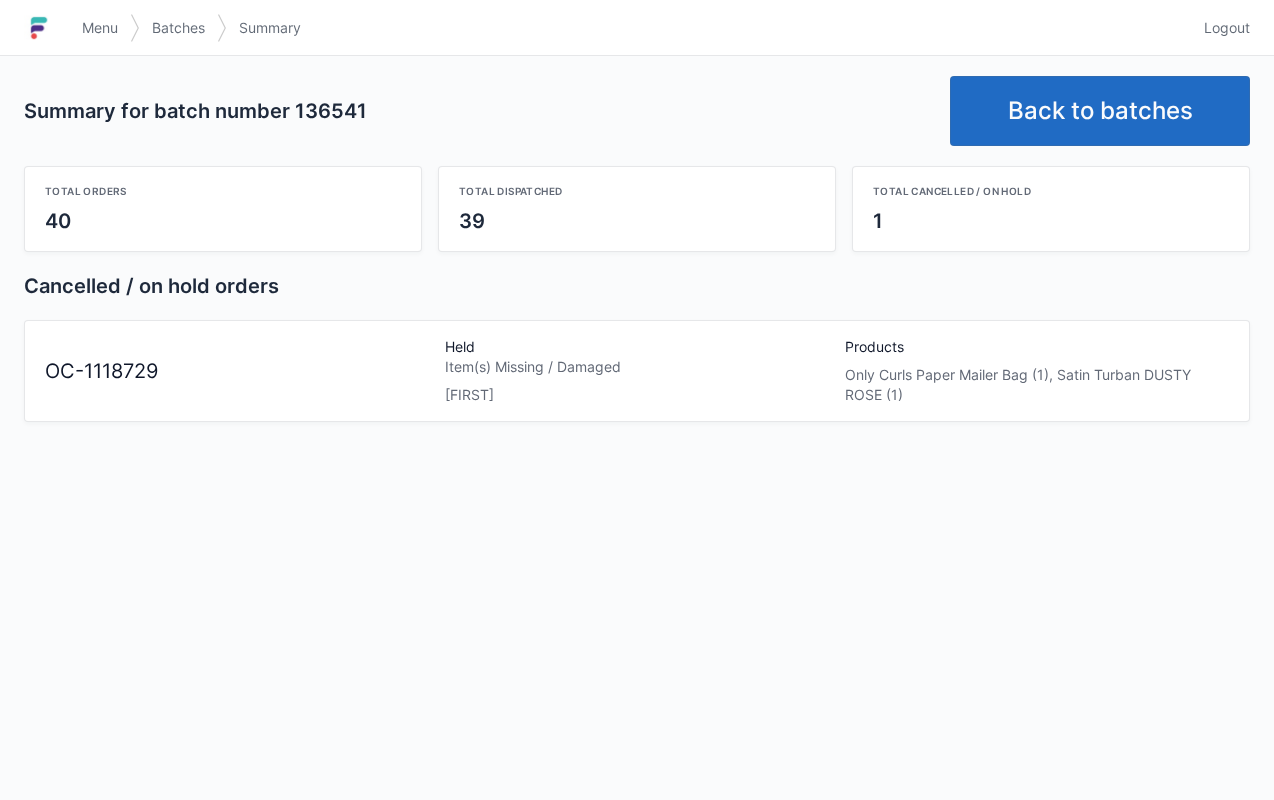 click on "Back to batches" at bounding box center (1100, 111) 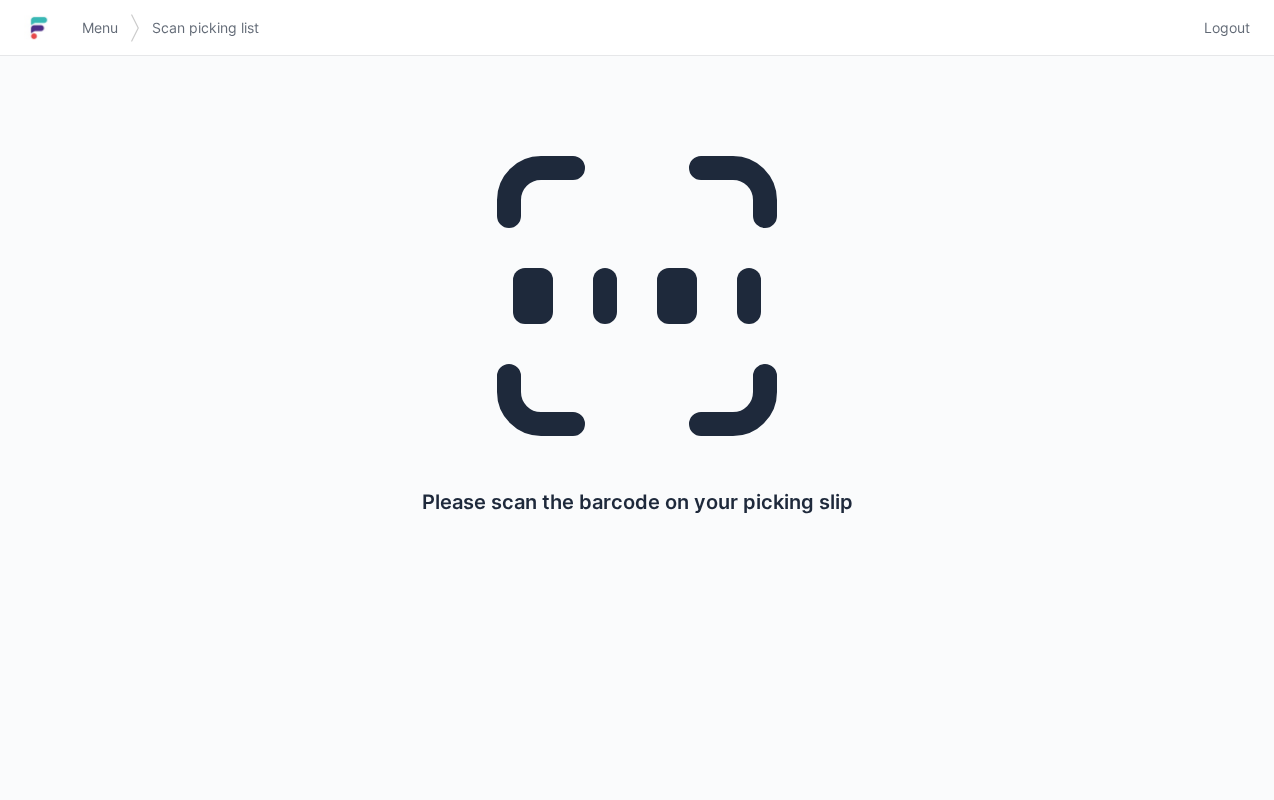 scroll, scrollTop: 0, scrollLeft: 0, axis: both 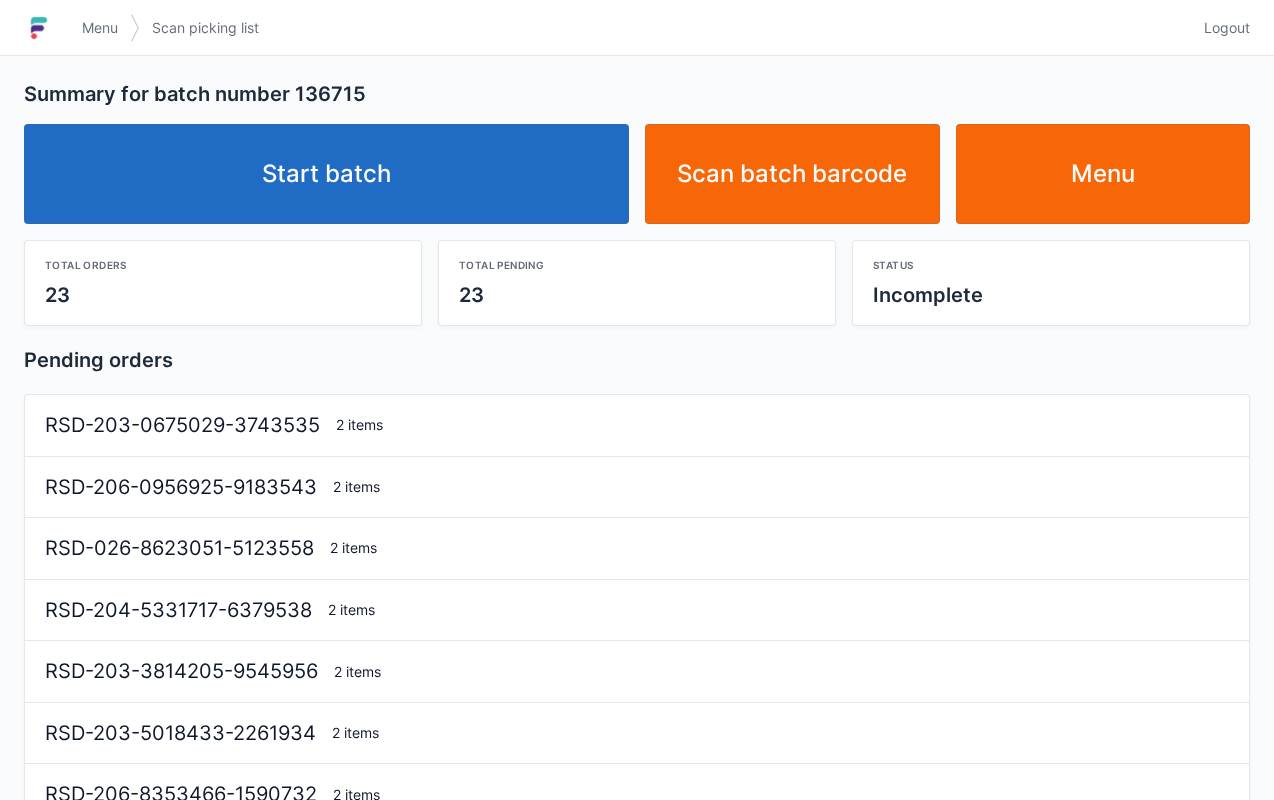 click on "Start batch" at bounding box center (326, 174) 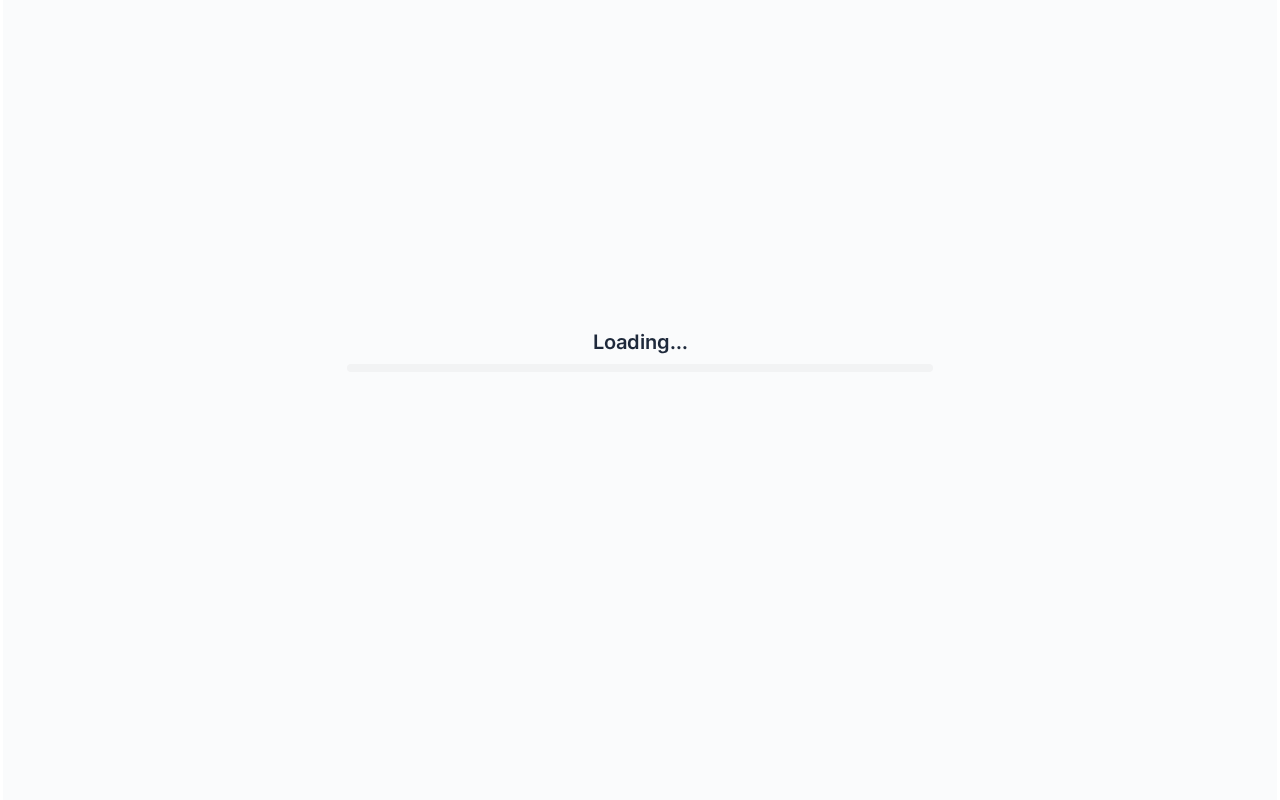 scroll, scrollTop: 0, scrollLeft: 0, axis: both 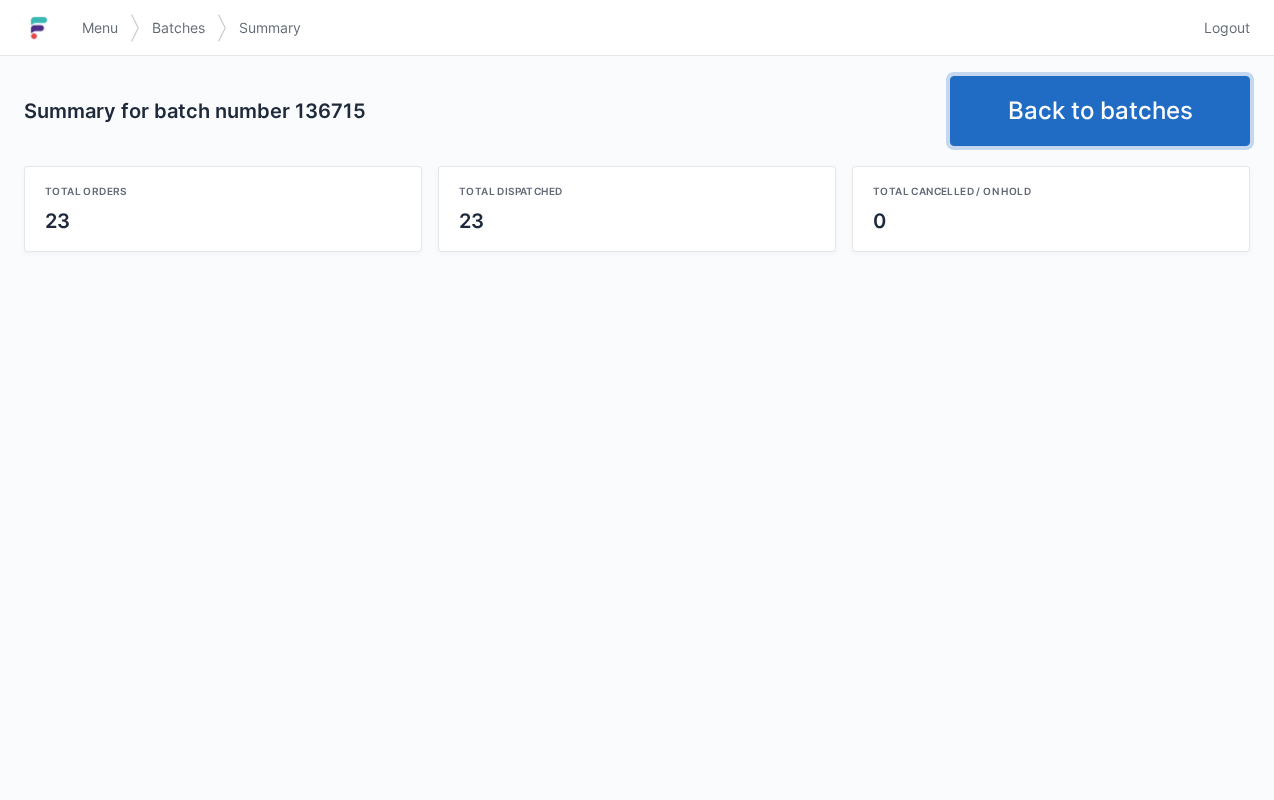click on "Back to batches" at bounding box center (1100, 111) 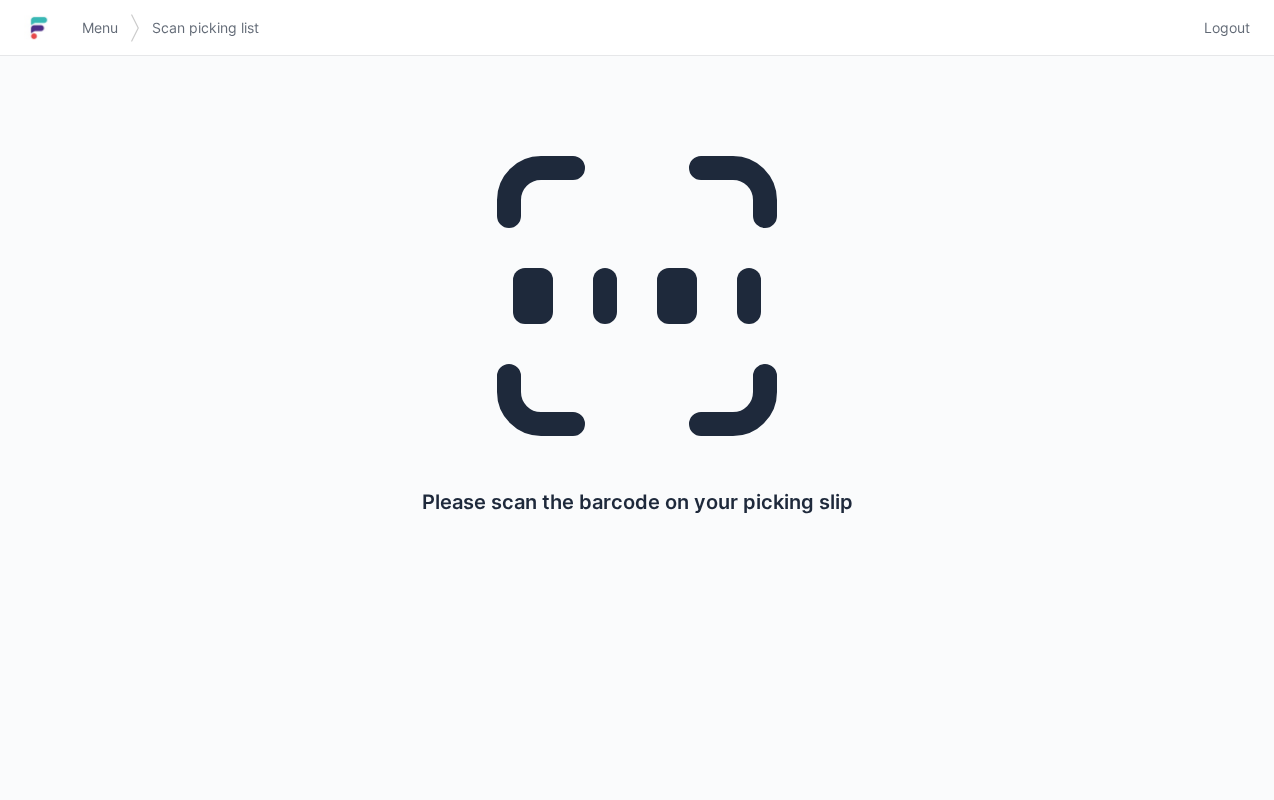 scroll, scrollTop: 0, scrollLeft: 0, axis: both 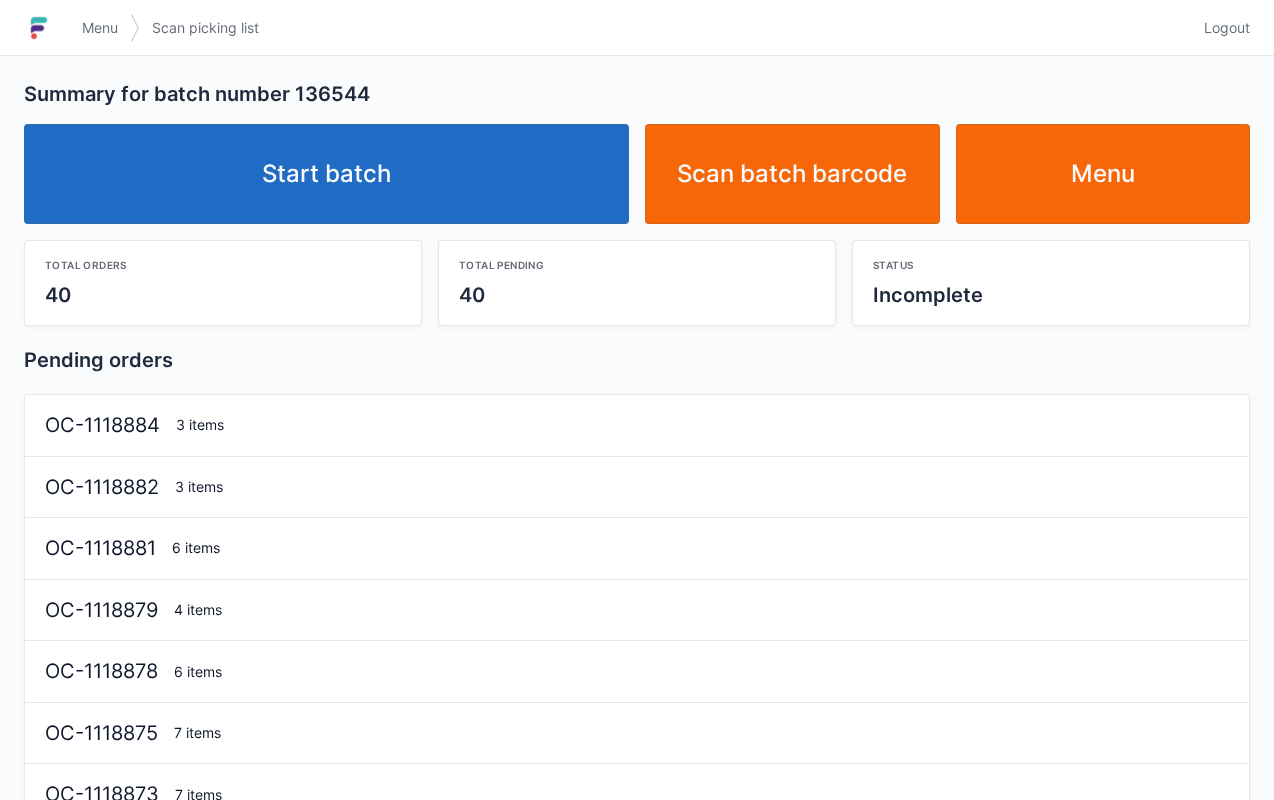 click on "Start batch" at bounding box center (326, 174) 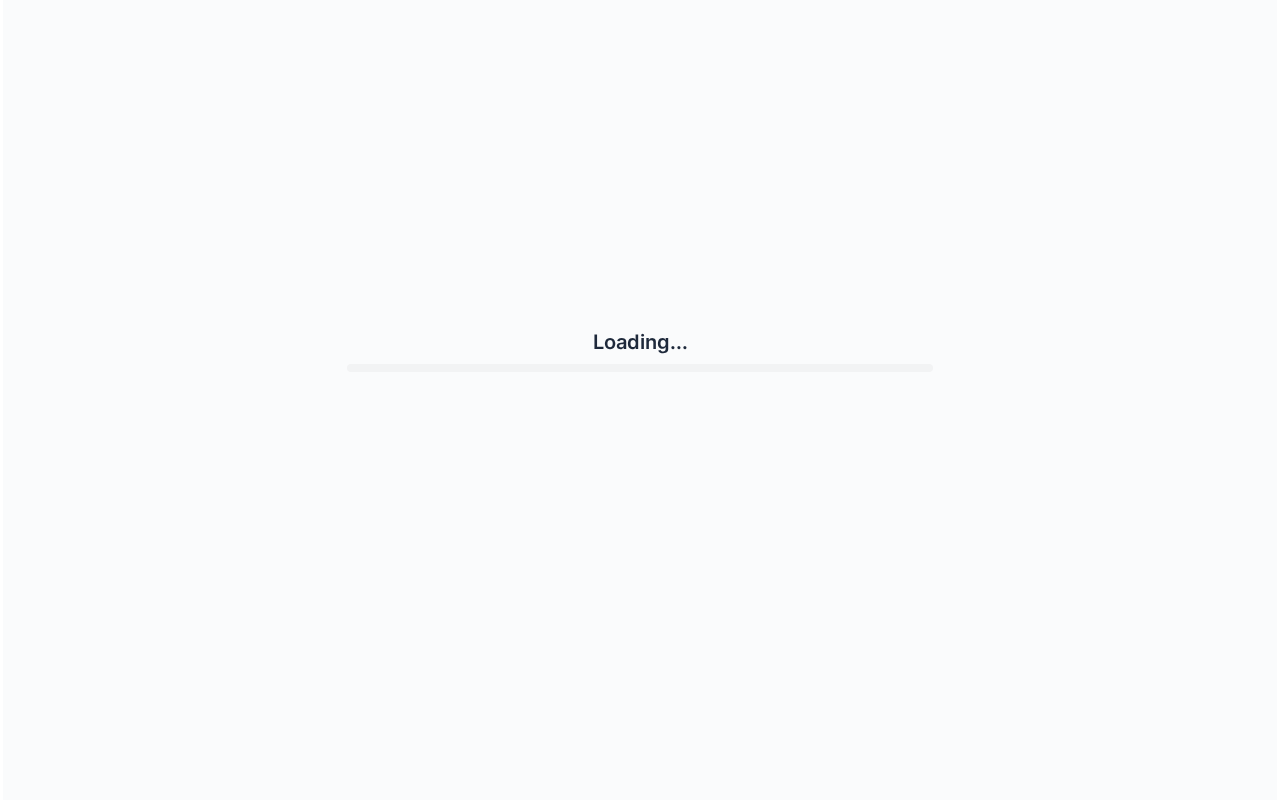 scroll, scrollTop: 0, scrollLeft: 0, axis: both 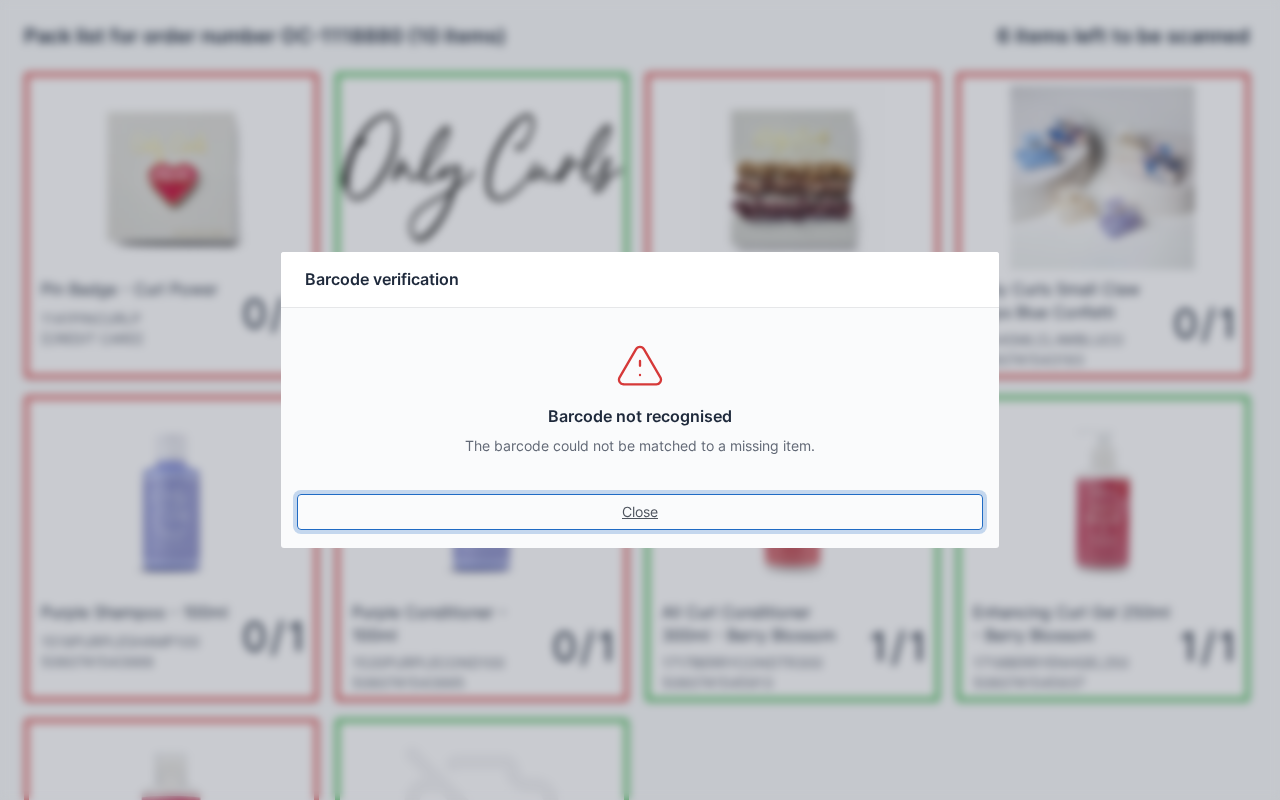 click on "Close" at bounding box center [640, 512] 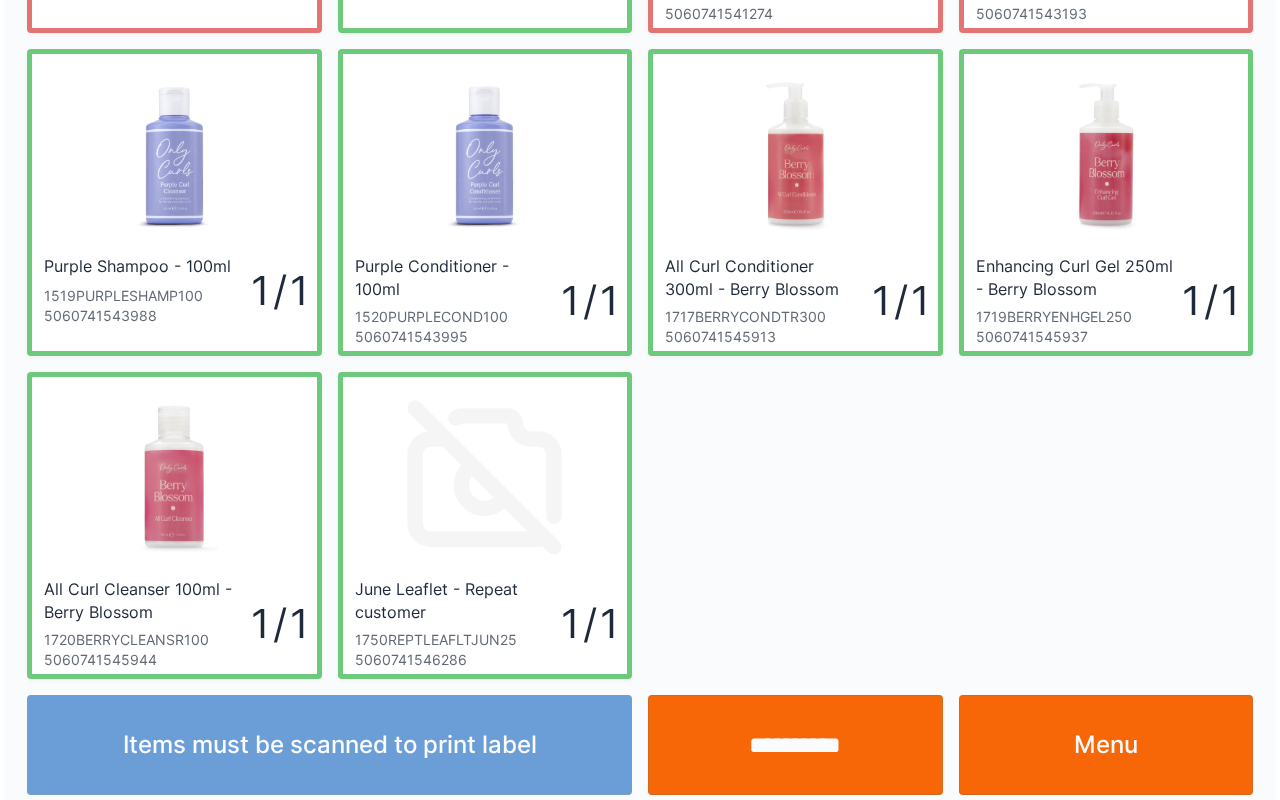 scroll, scrollTop: 0, scrollLeft: 0, axis: both 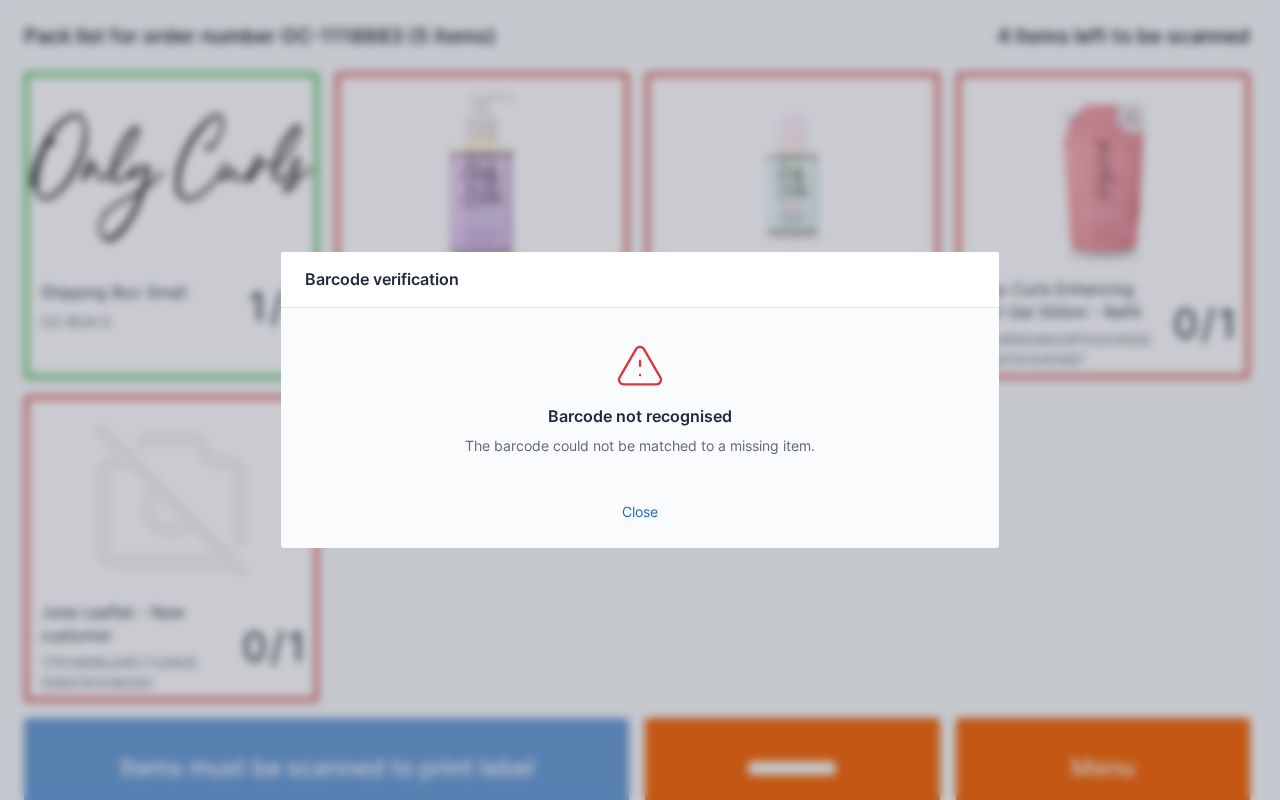 click on "Close" at bounding box center [640, 512] 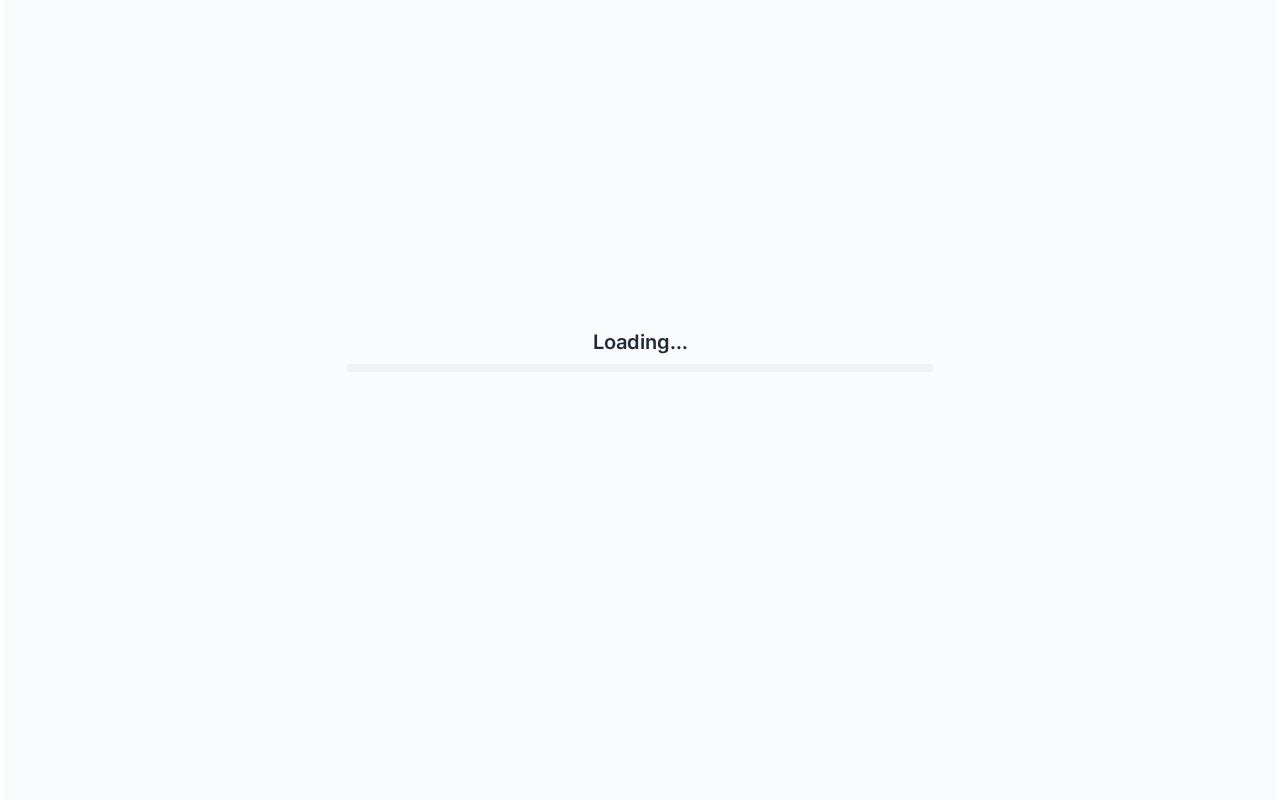 scroll, scrollTop: 0, scrollLeft: 0, axis: both 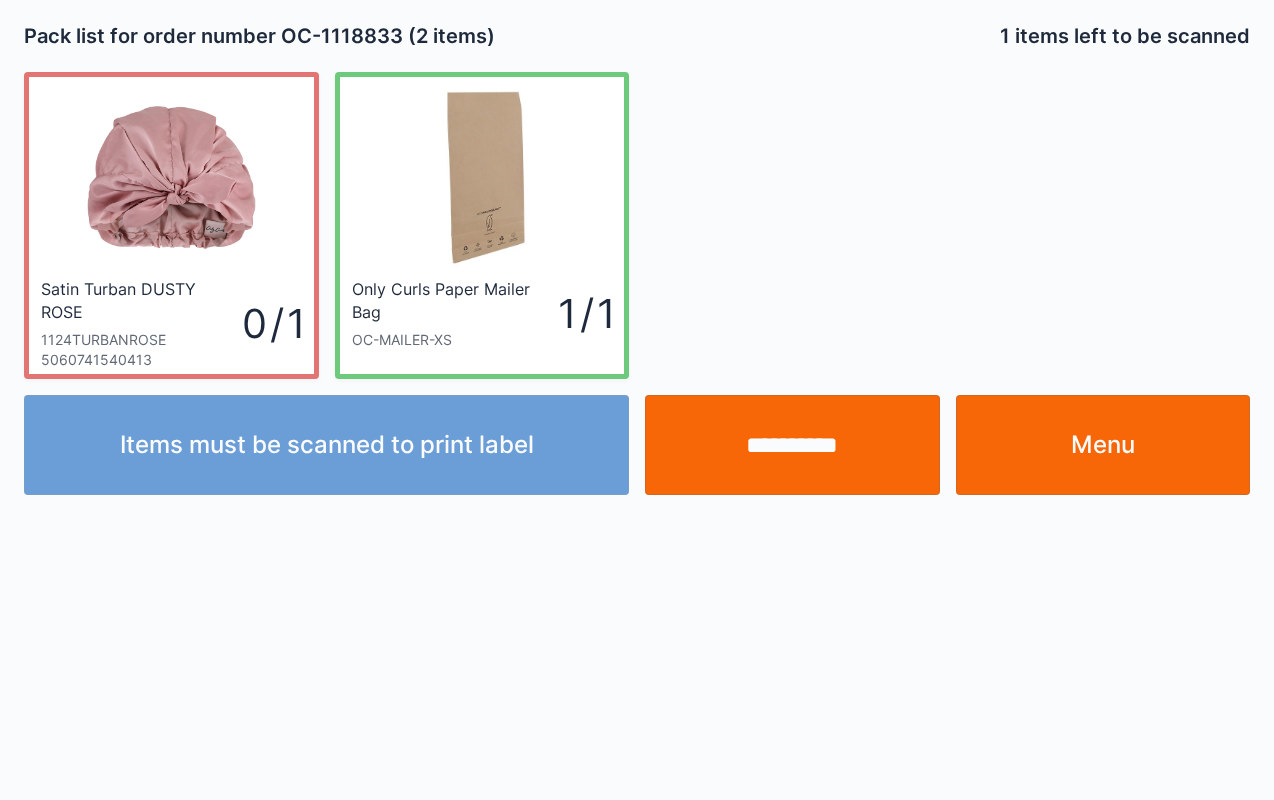 click on "**********" at bounding box center (792, 445) 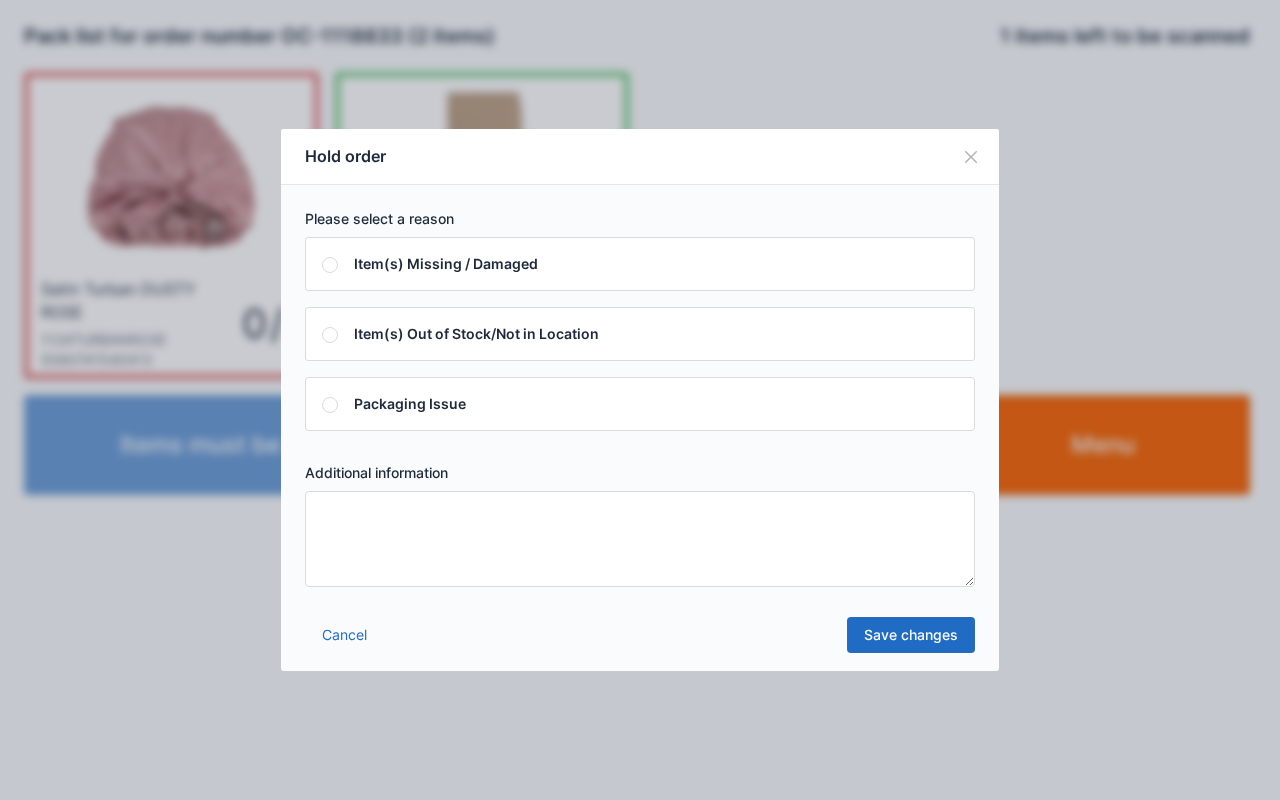 click at bounding box center (640, 539) 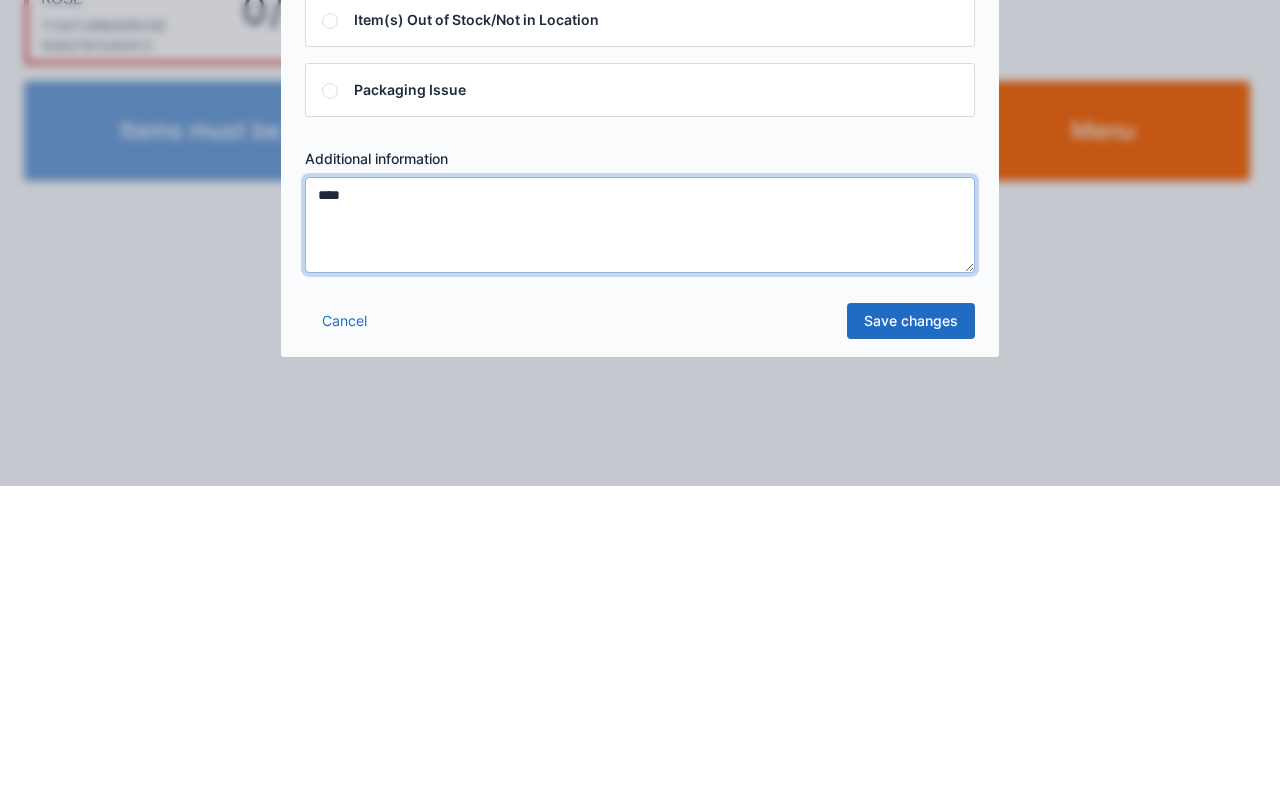 type on "****" 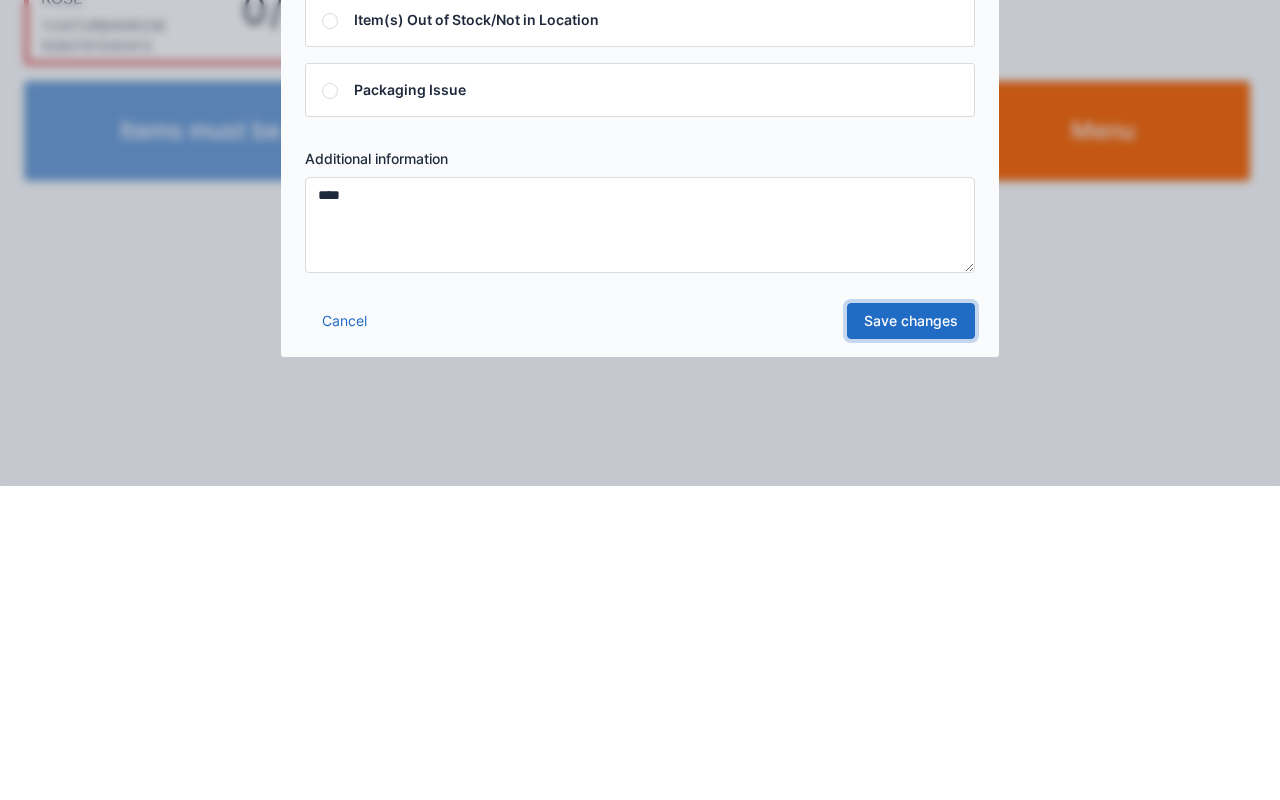 click on "Save changes" at bounding box center [911, 635] 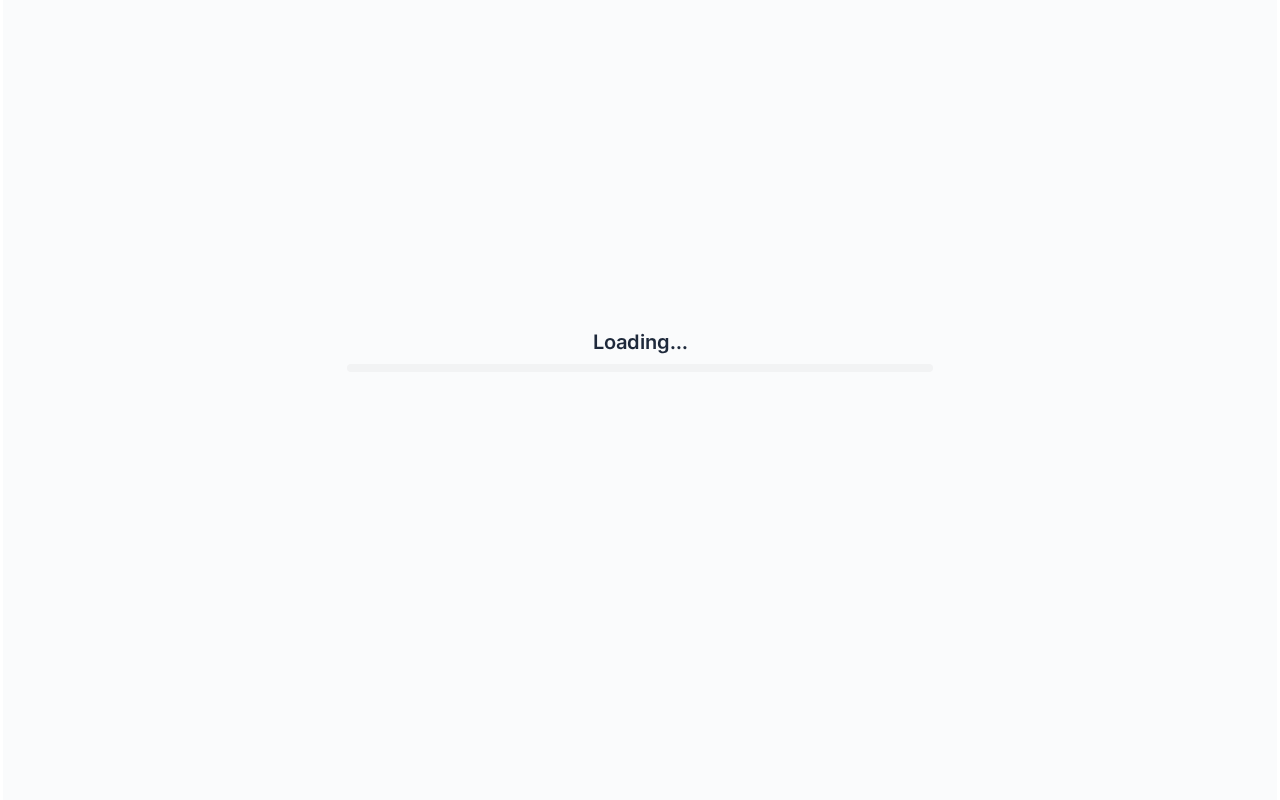 scroll, scrollTop: 0, scrollLeft: 0, axis: both 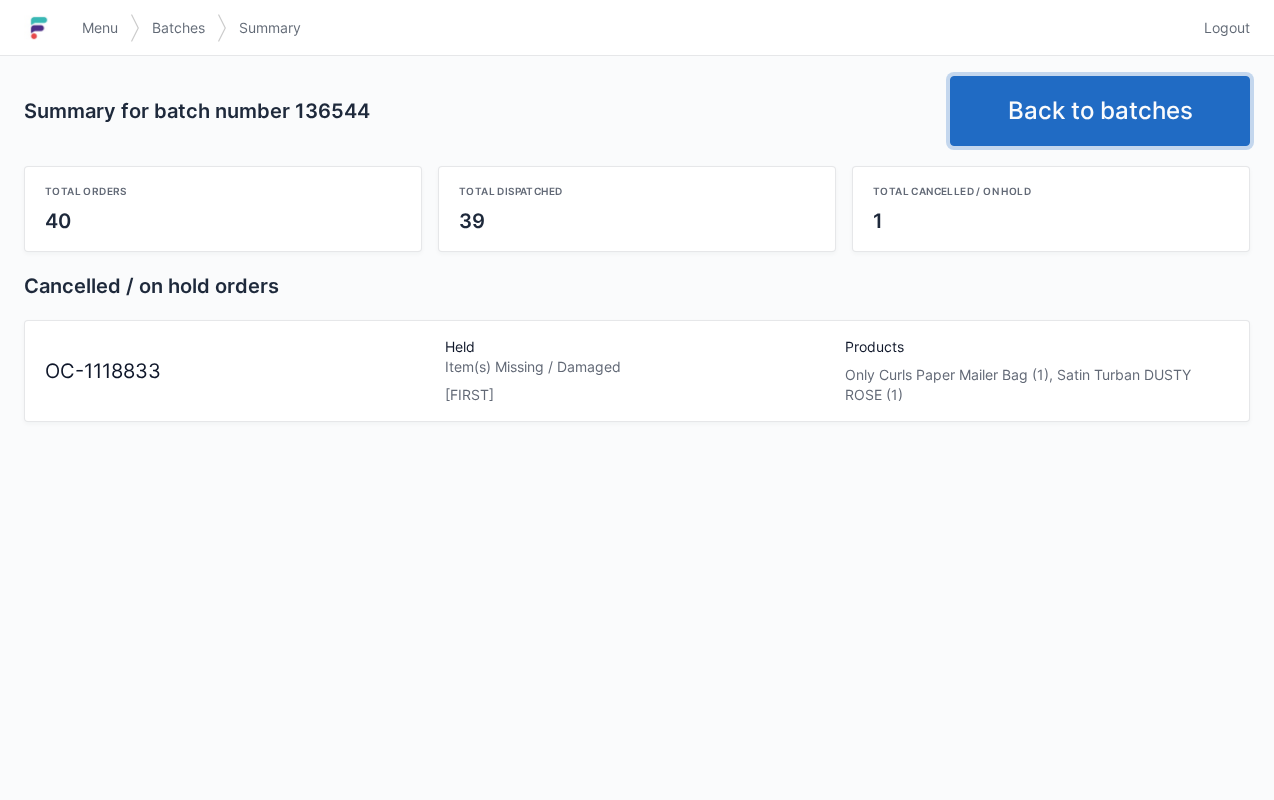 click on "Back to batches" at bounding box center (1100, 111) 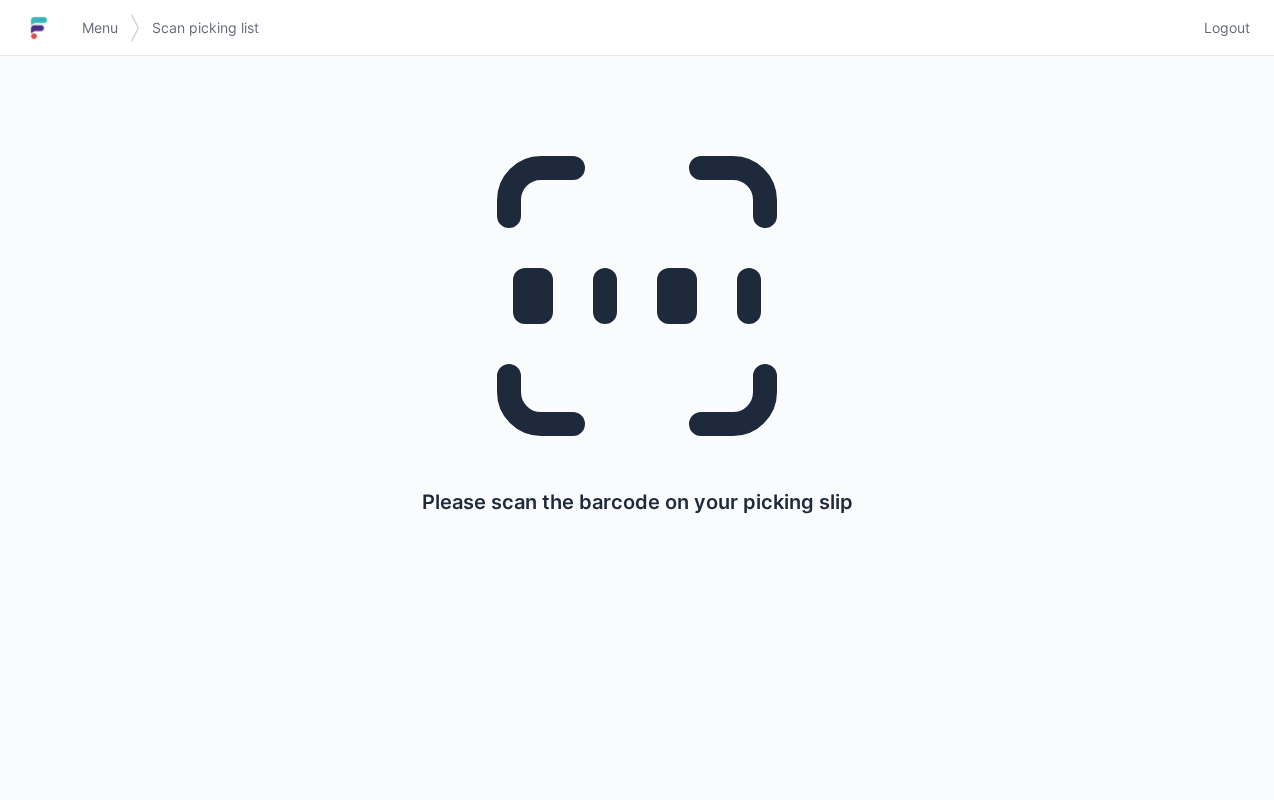 scroll, scrollTop: 0, scrollLeft: 0, axis: both 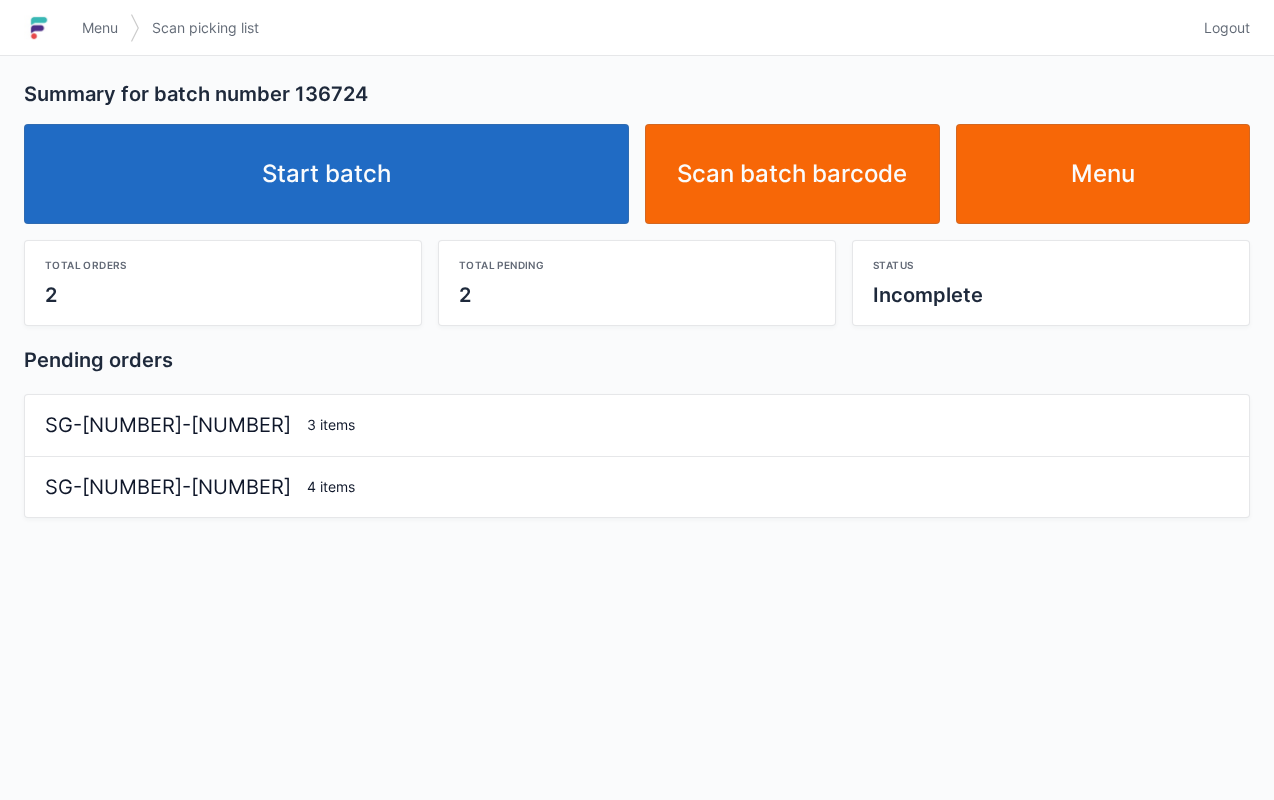 click on "Start batch" at bounding box center [326, 174] 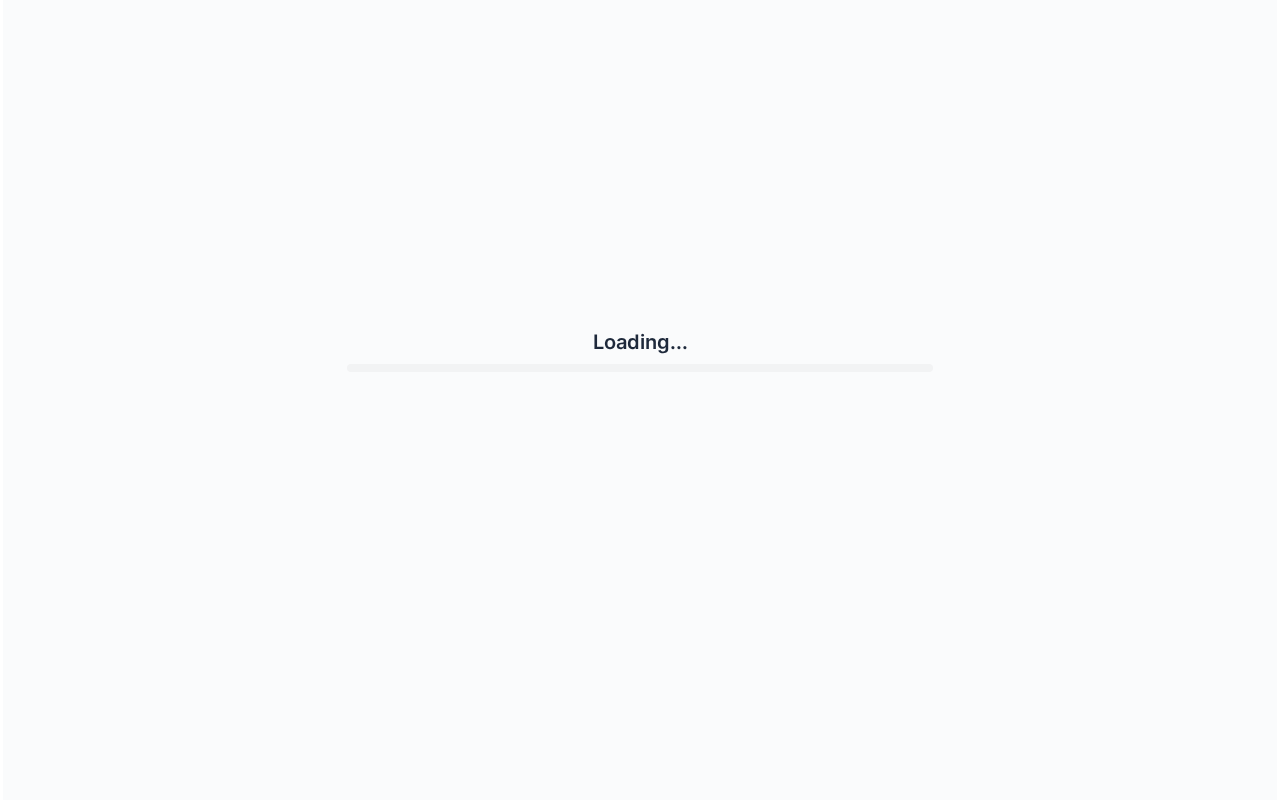 scroll, scrollTop: 0, scrollLeft: 0, axis: both 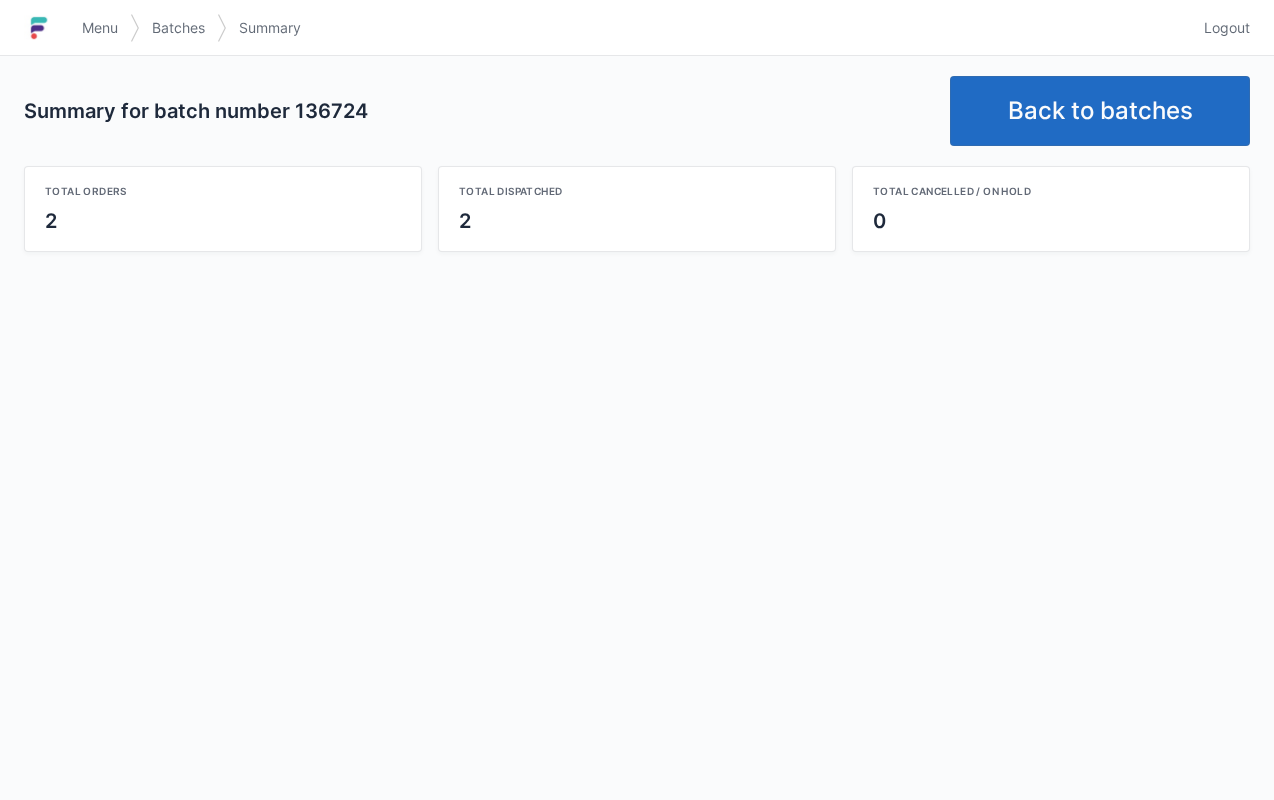 click on "Back to batches" at bounding box center [1100, 111] 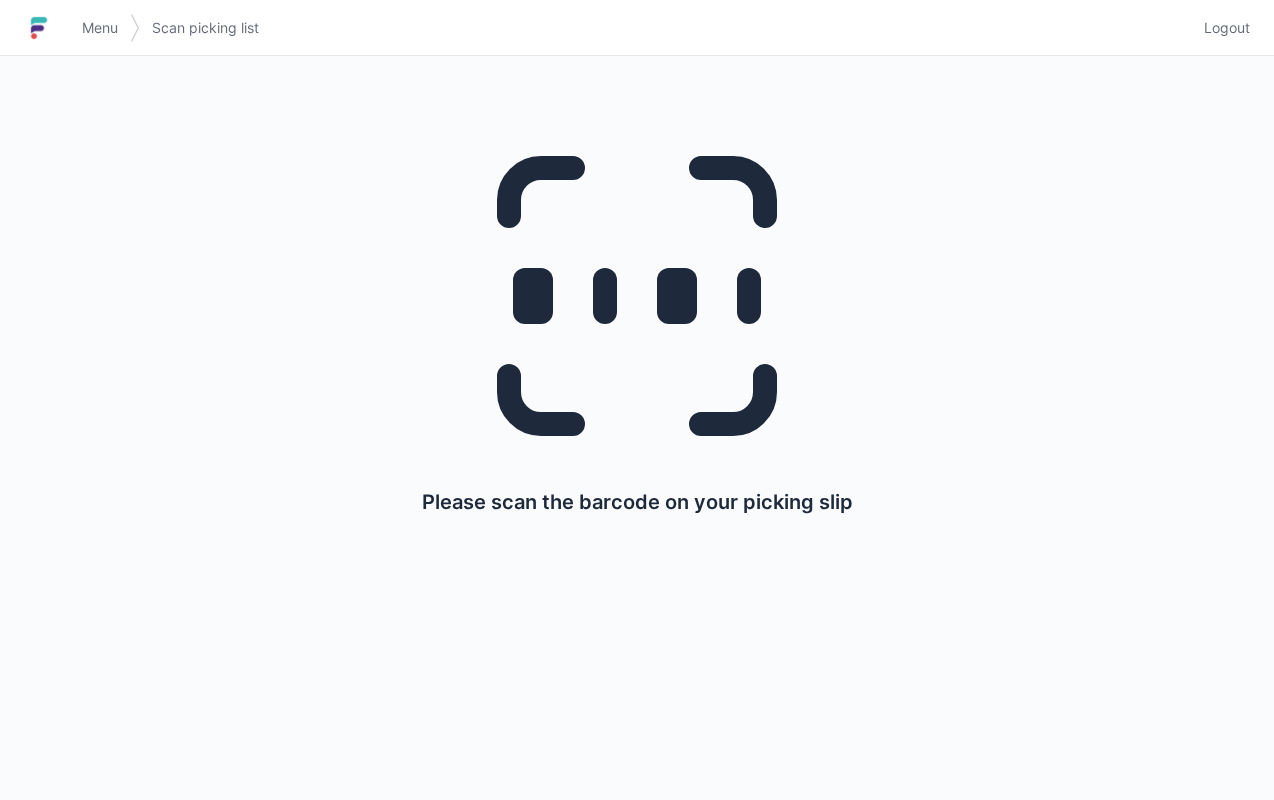 scroll, scrollTop: 0, scrollLeft: 0, axis: both 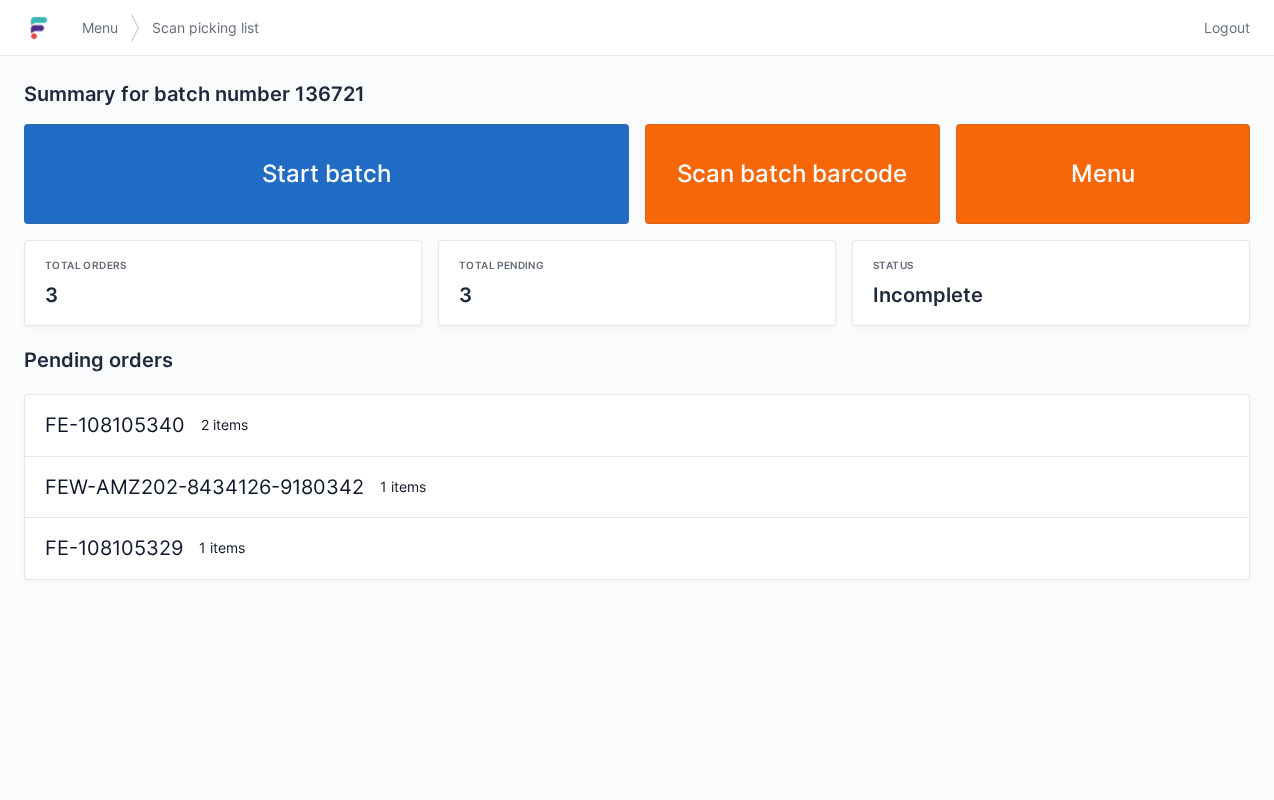 click on "Start batch" at bounding box center [326, 174] 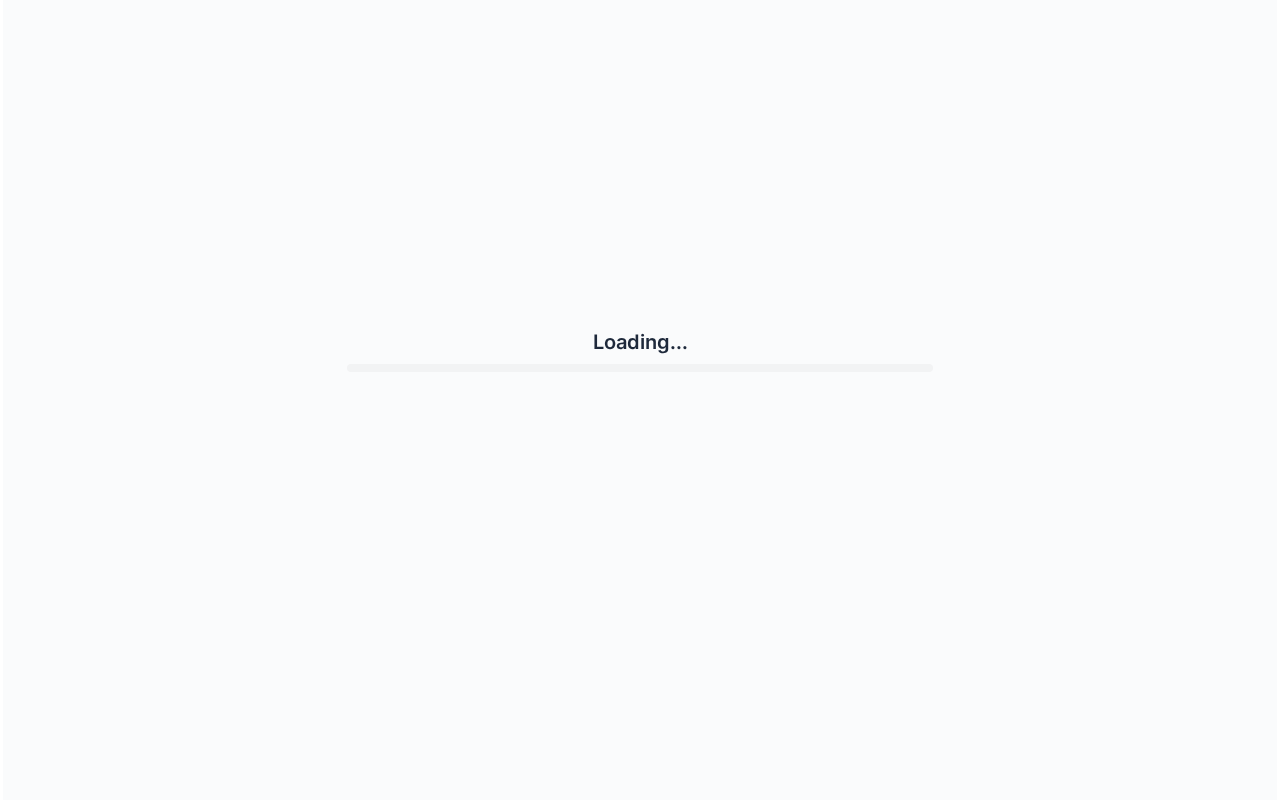scroll, scrollTop: 0, scrollLeft: 0, axis: both 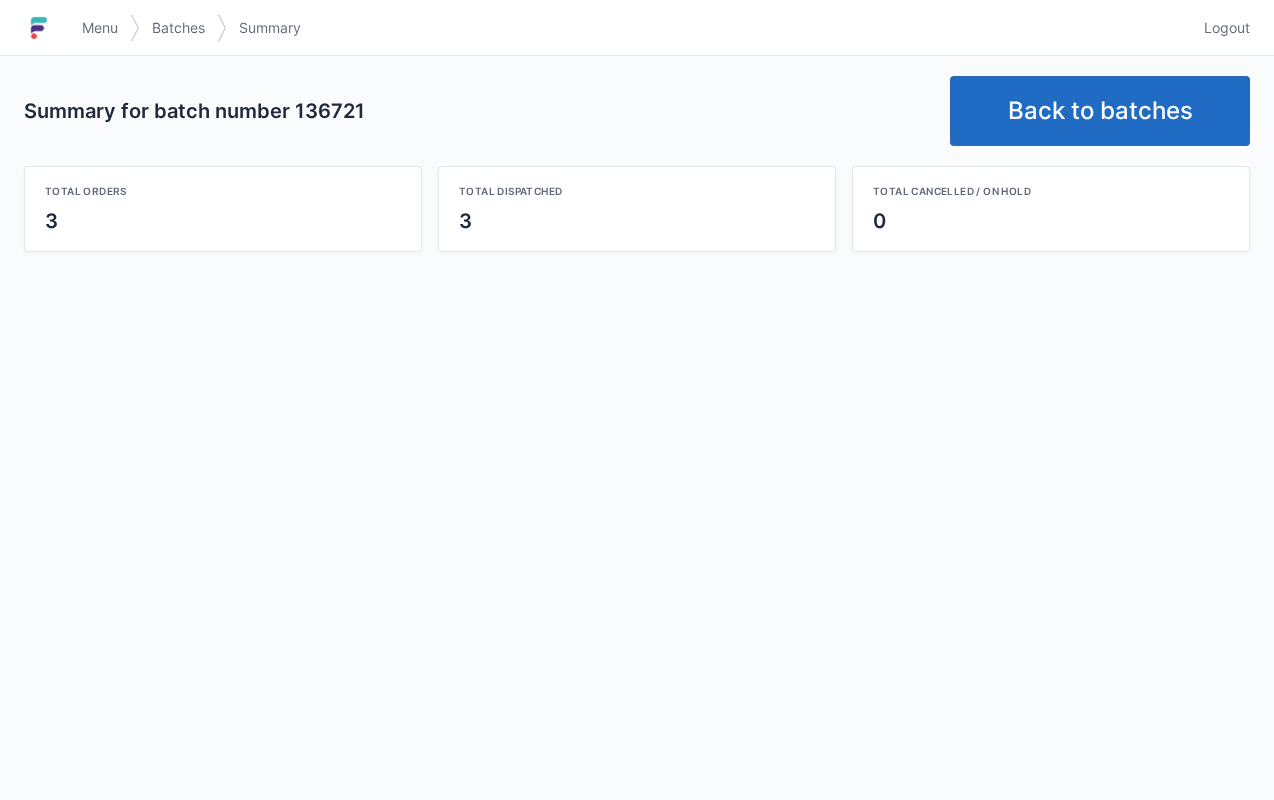 click on "Back to batches" at bounding box center [1100, 111] 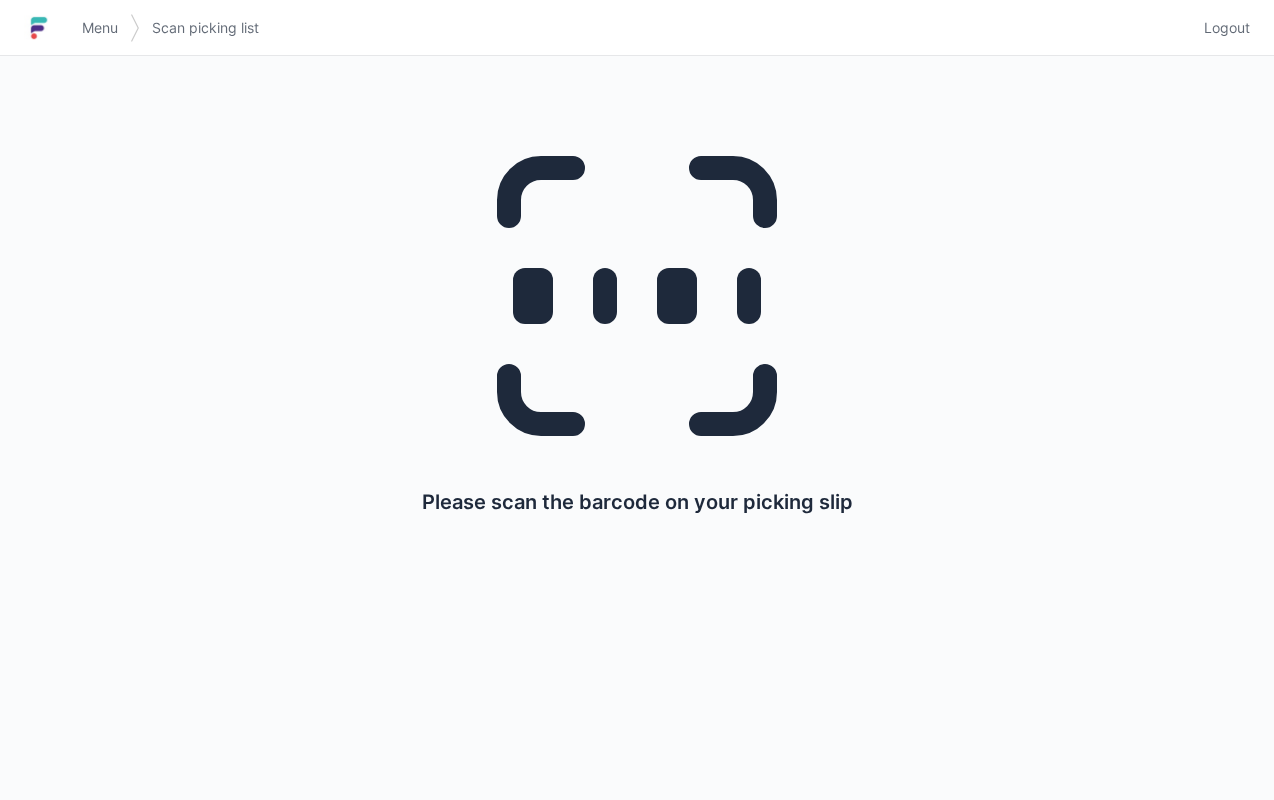 scroll, scrollTop: 0, scrollLeft: 0, axis: both 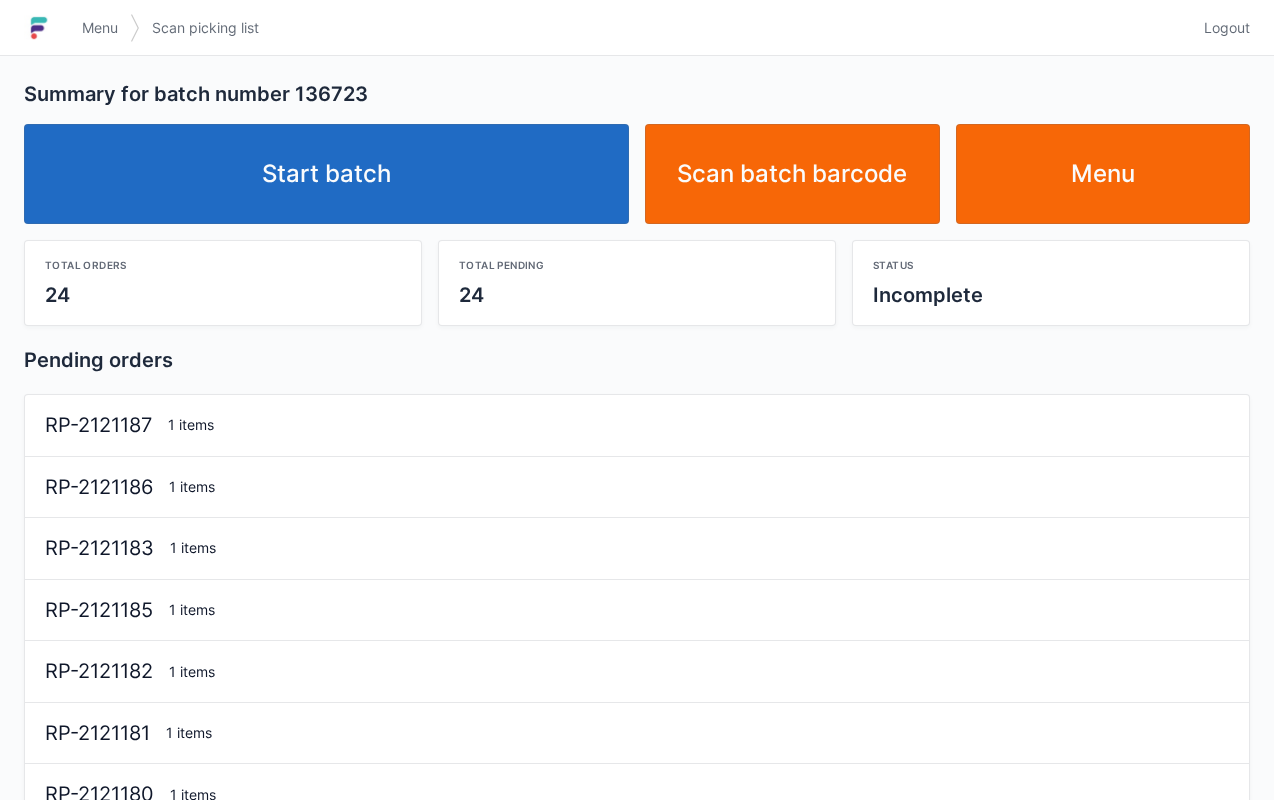 click on "Start batch" at bounding box center (326, 174) 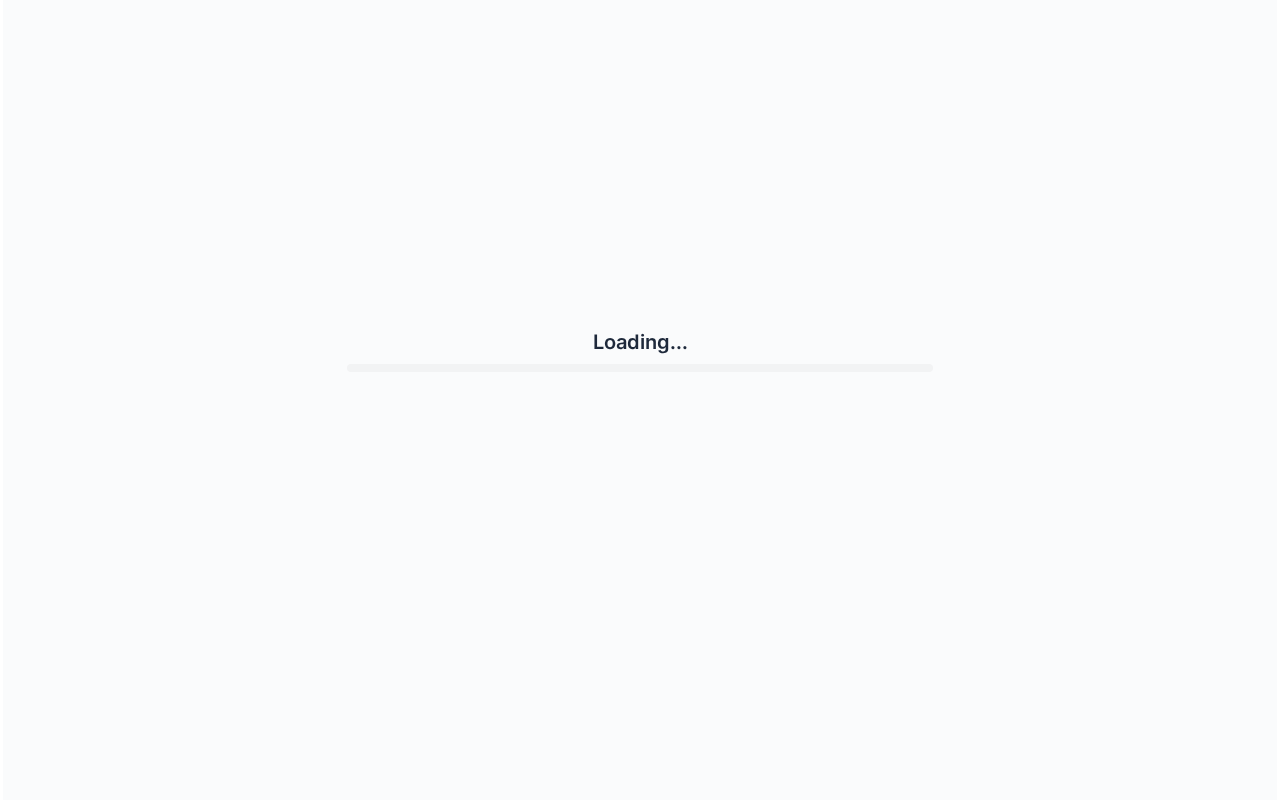 scroll, scrollTop: 0, scrollLeft: 0, axis: both 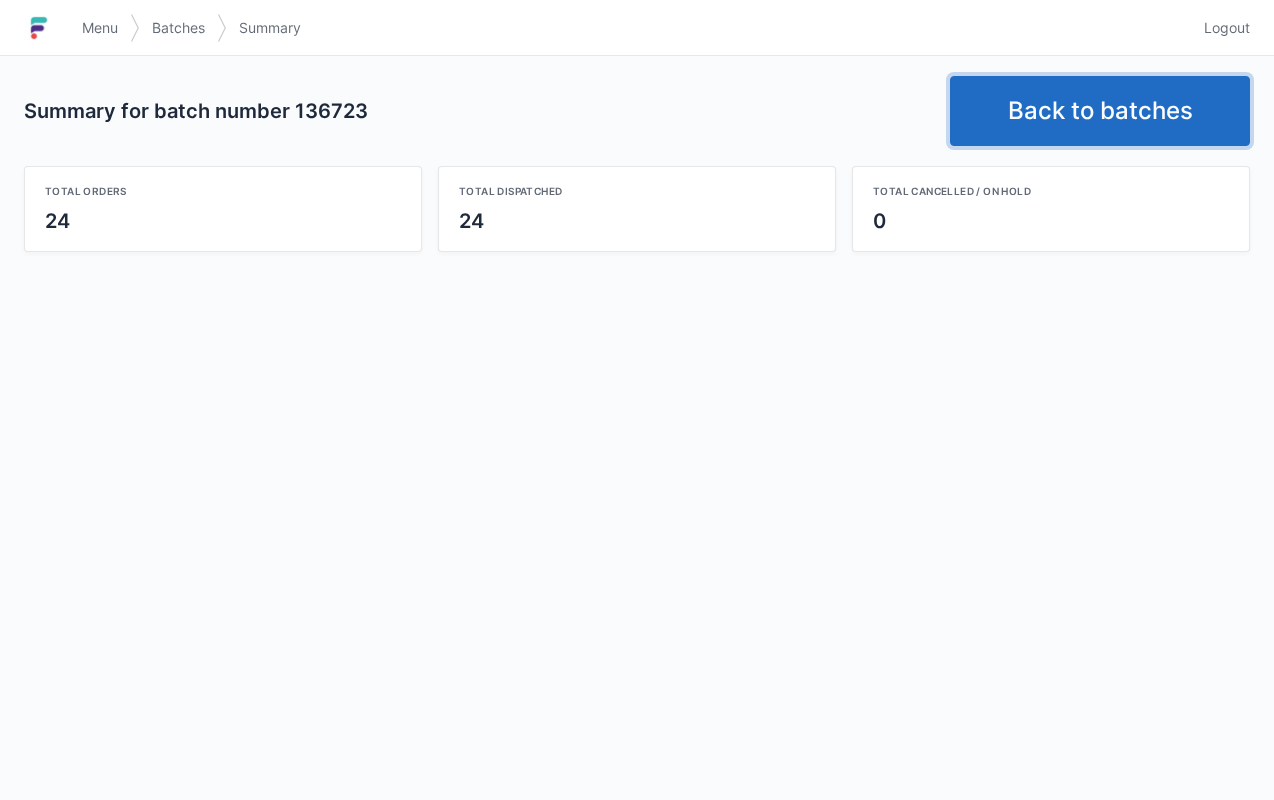 click on "Back to batches" at bounding box center (1100, 111) 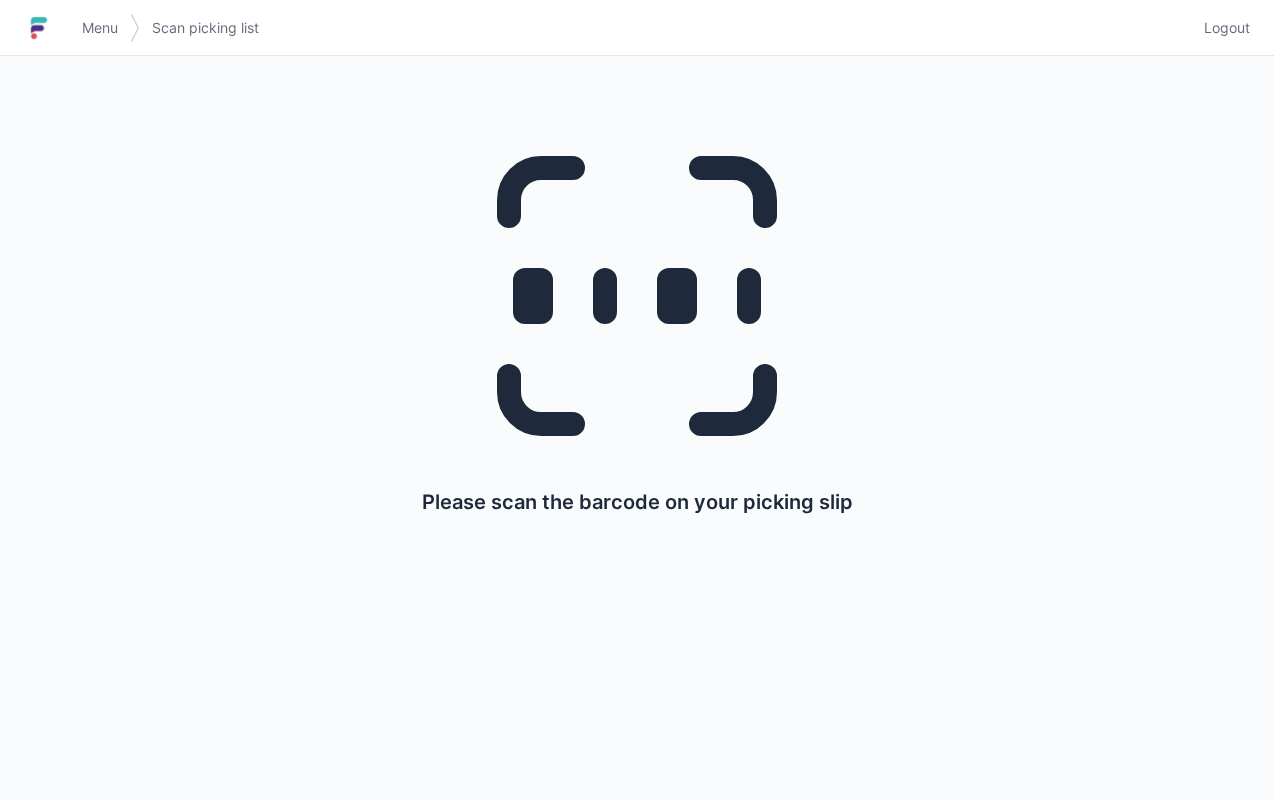 scroll, scrollTop: 0, scrollLeft: 0, axis: both 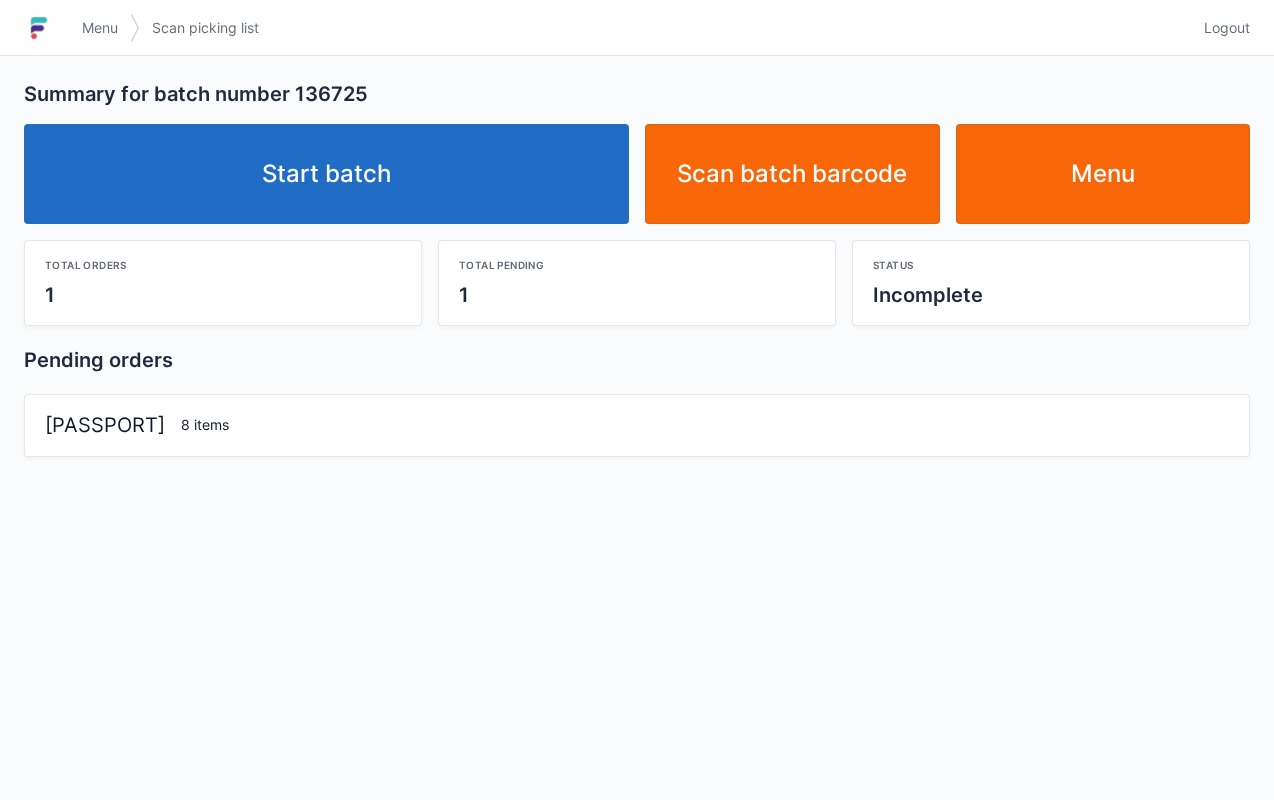 click on "Start batch" at bounding box center [326, 174] 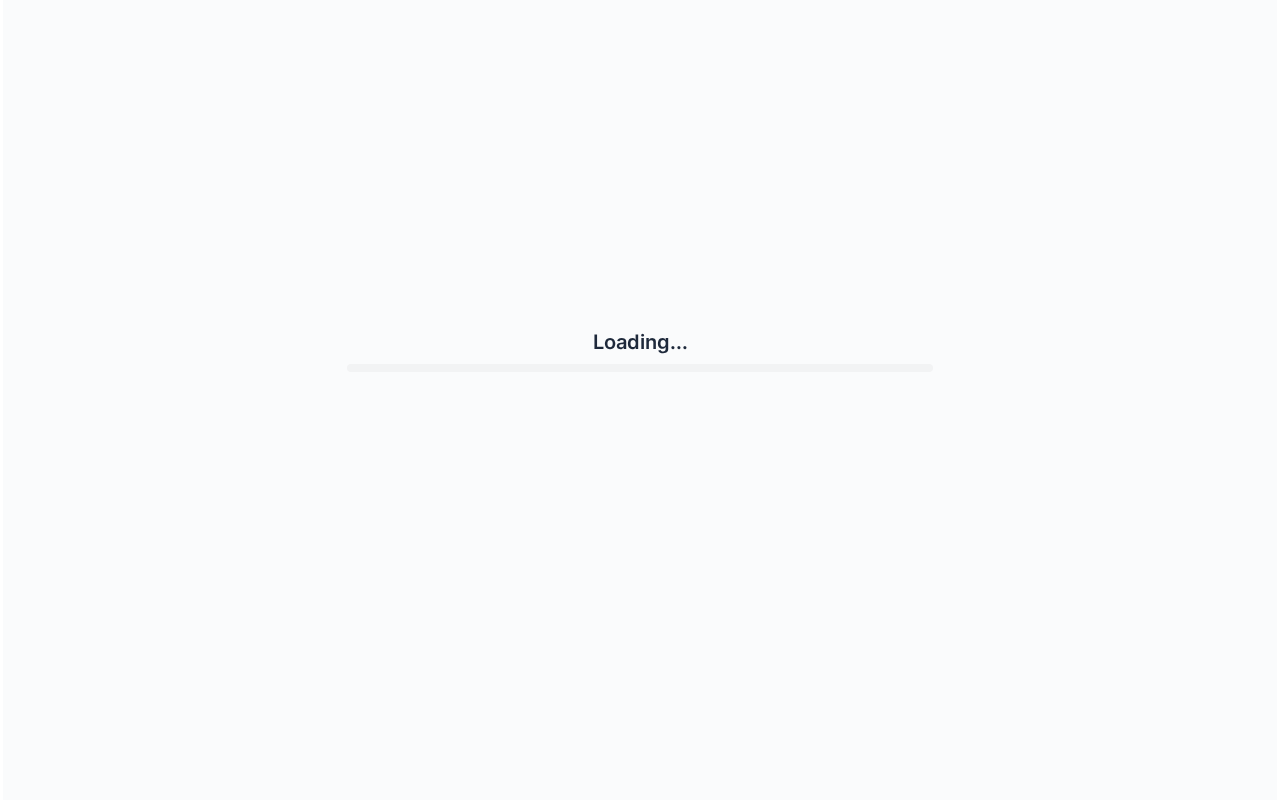 scroll, scrollTop: 0, scrollLeft: 0, axis: both 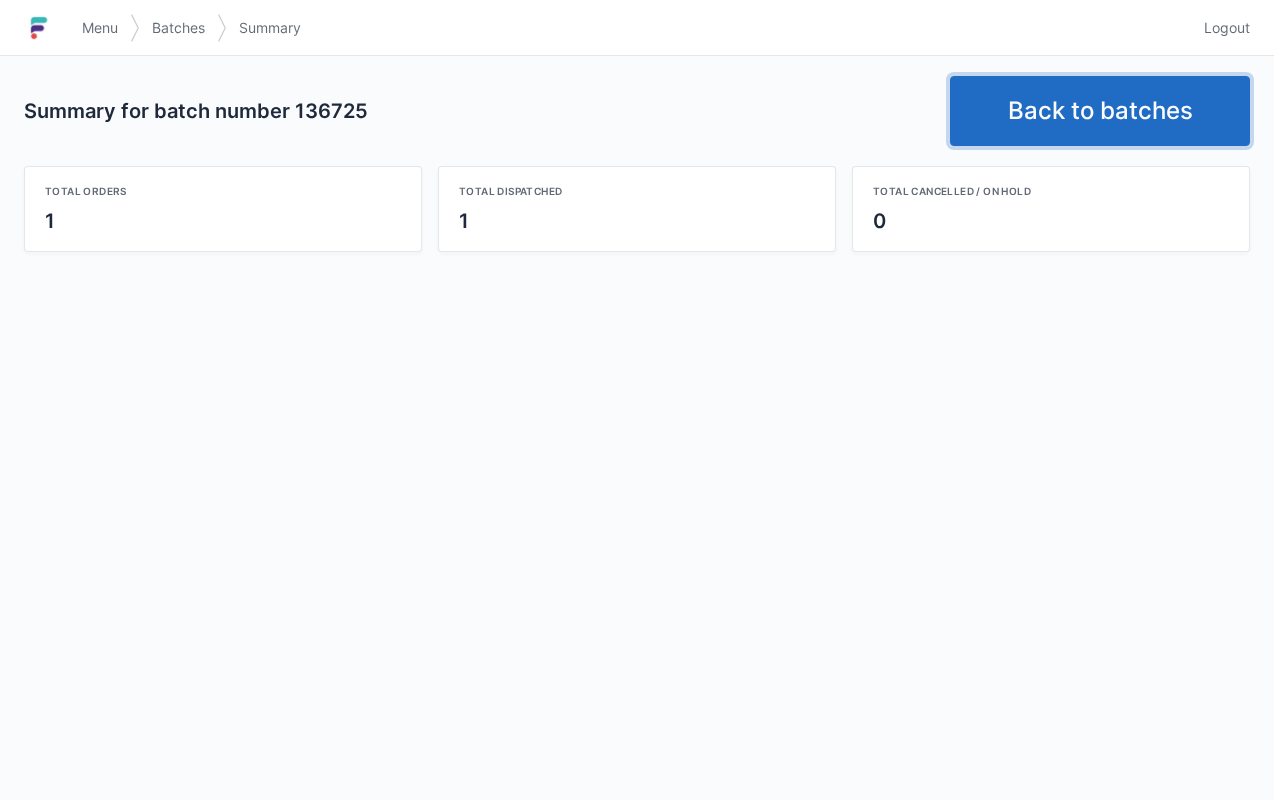 click on "Back to batches" at bounding box center (1100, 111) 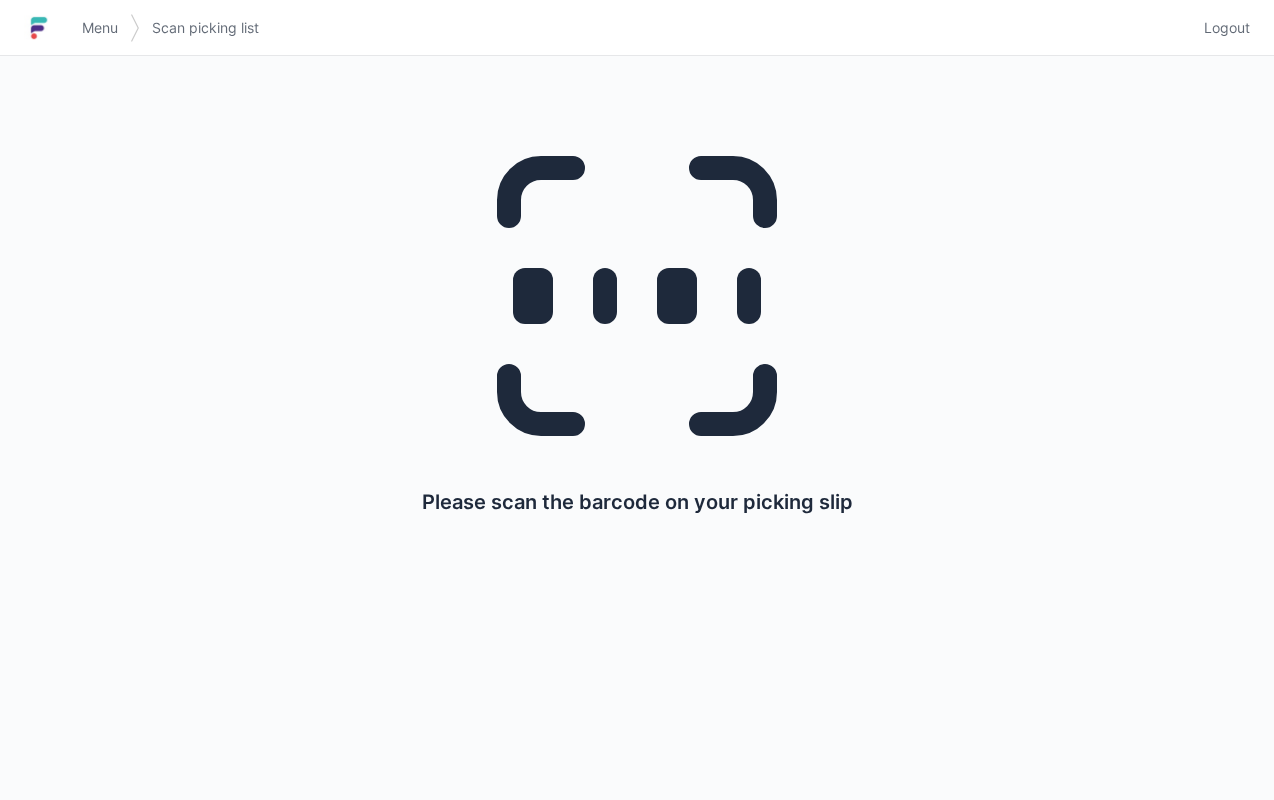 scroll, scrollTop: 0, scrollLeft: 0, axis: both 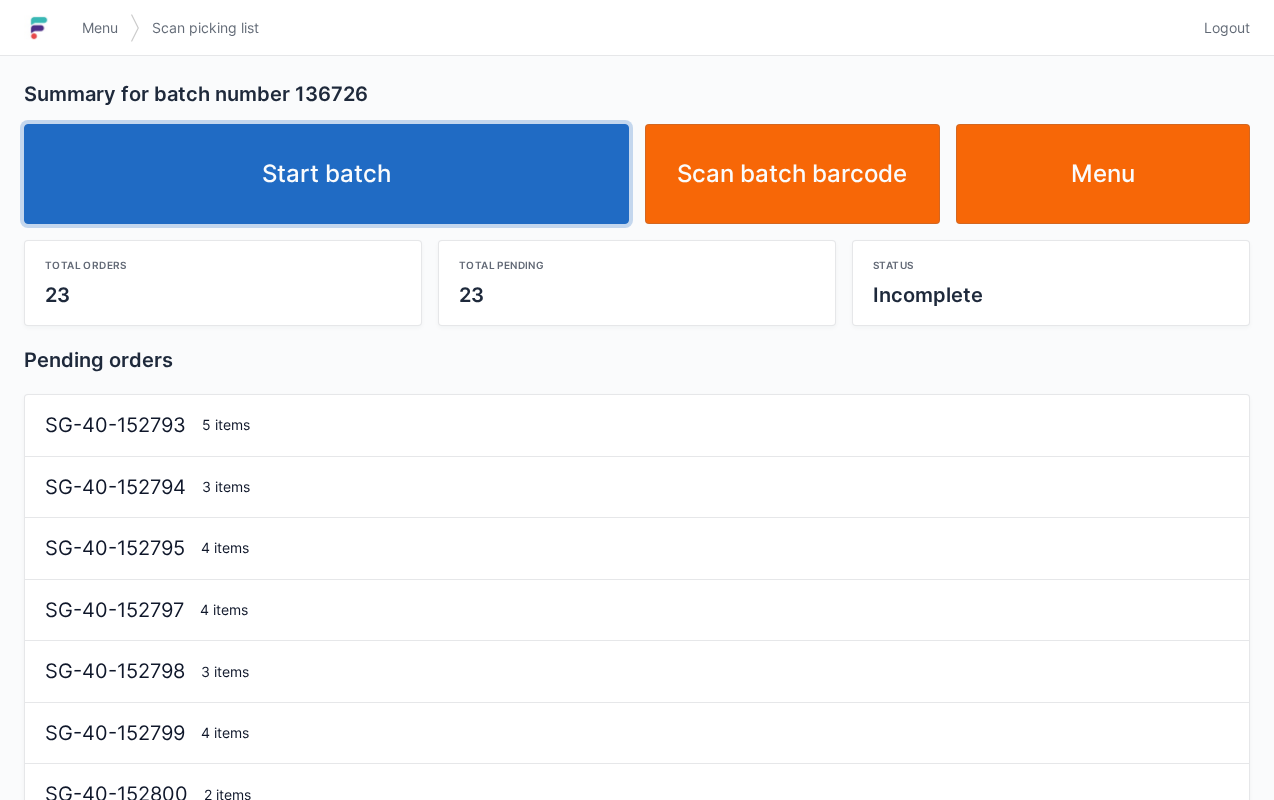 click on "Start batch" at bounding box center (326, 174) 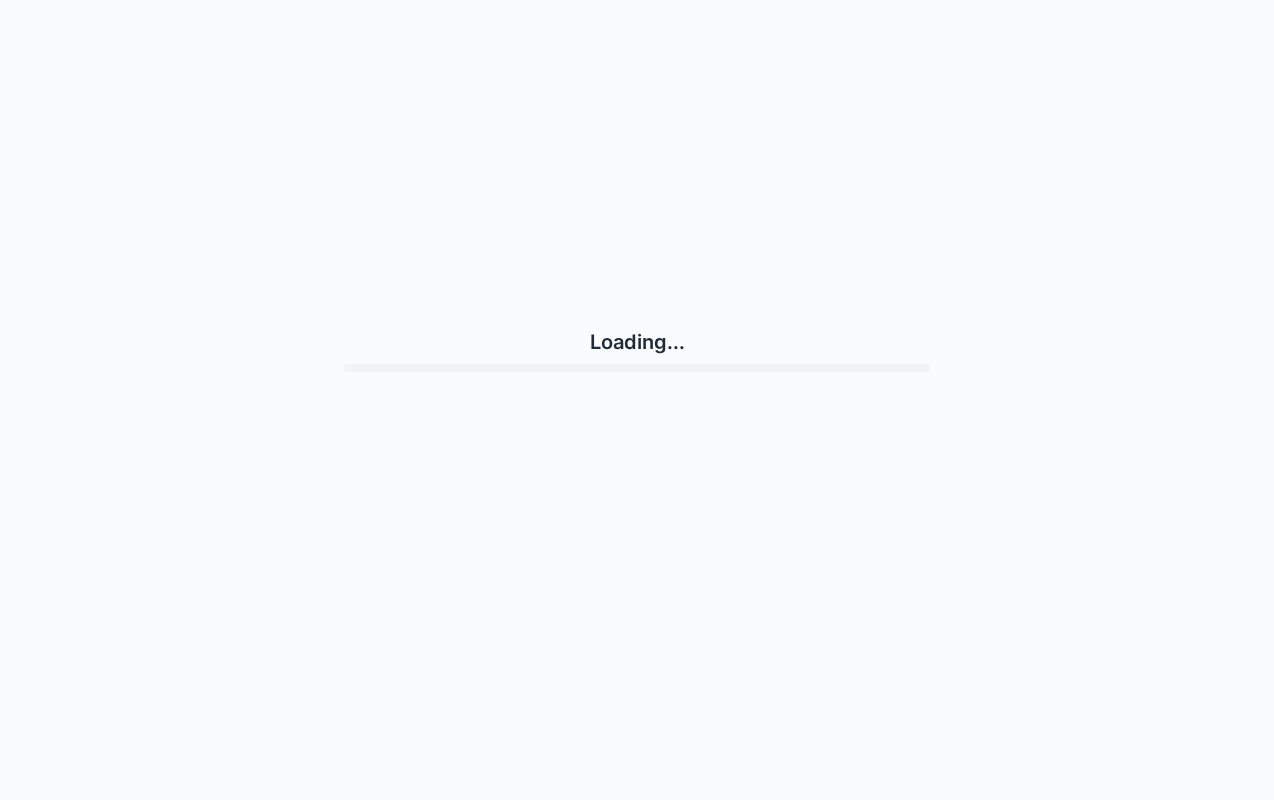 scroll, scrollTop: 0, scrollLeft: 0, axis: both 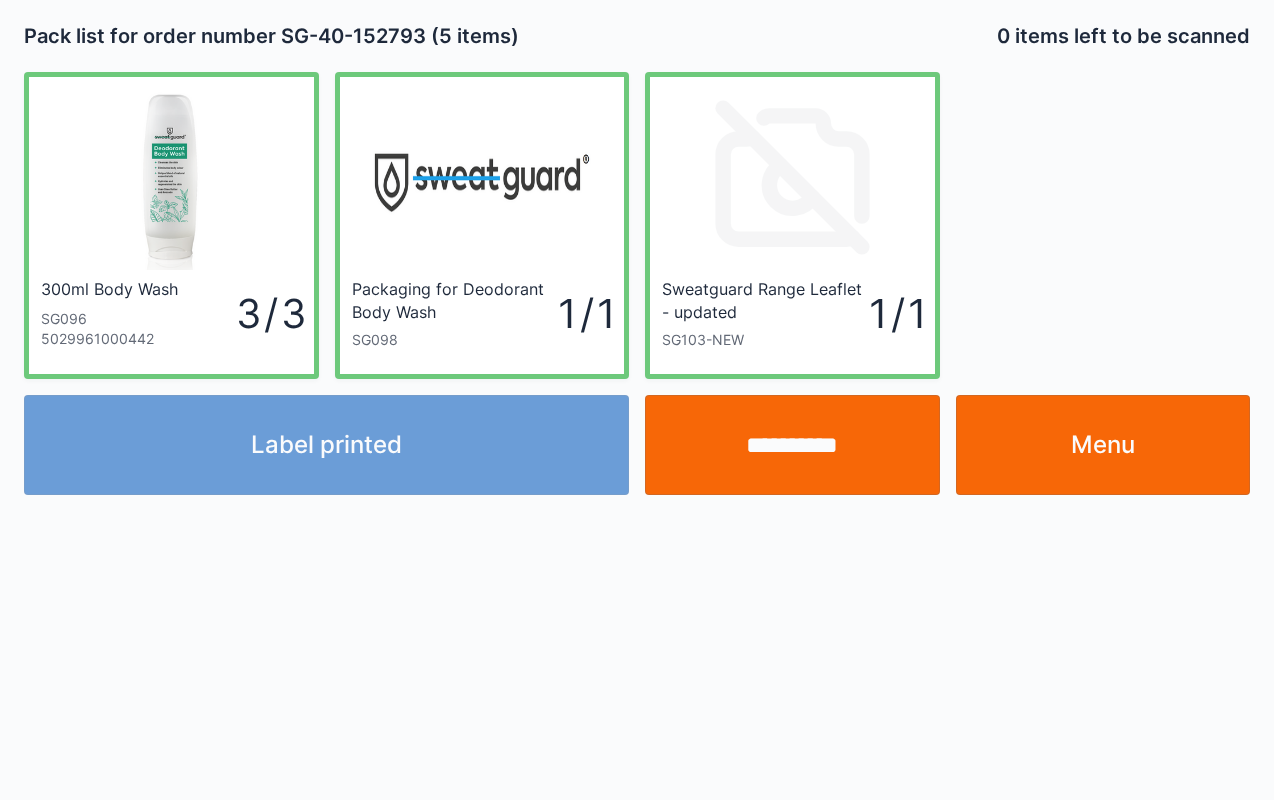 click on "Menu" at bounding box center [1103, 445] 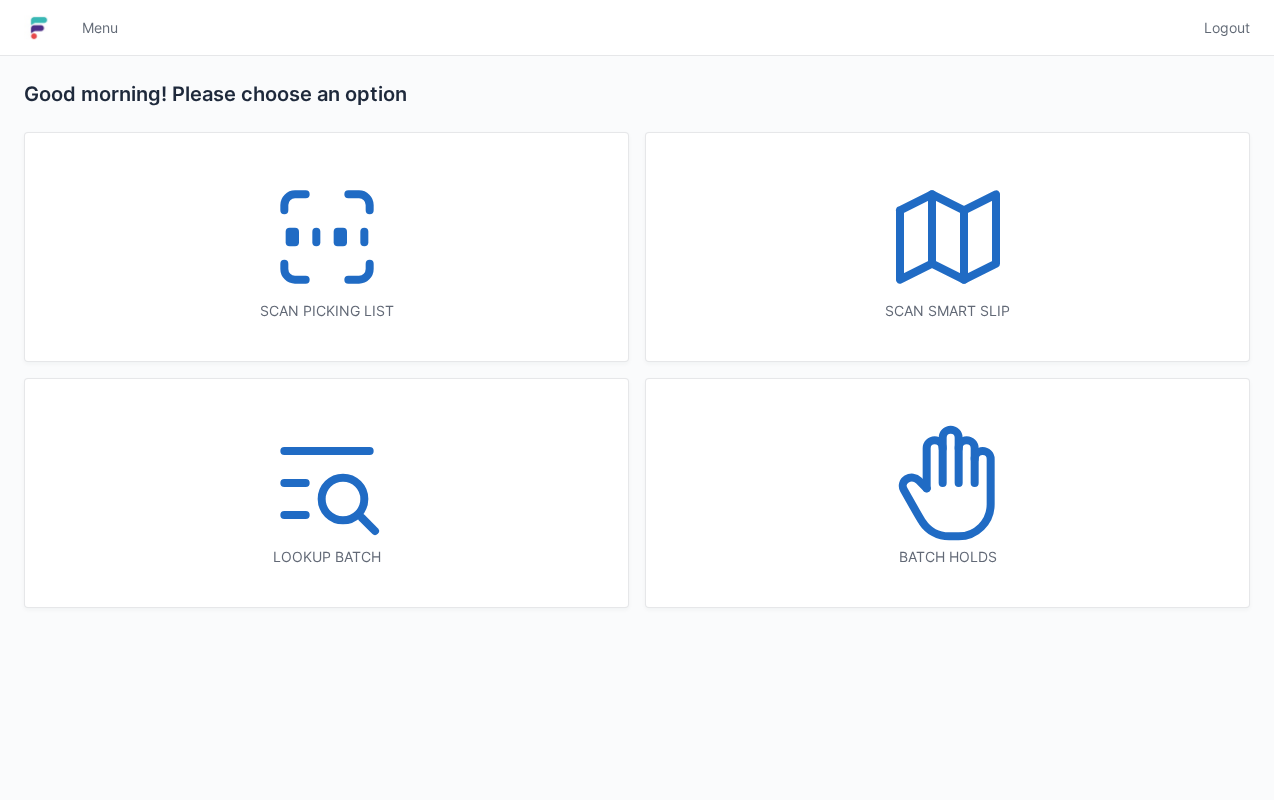 scroll, scrollTop: 0, scrollLeft: 0, axis: both 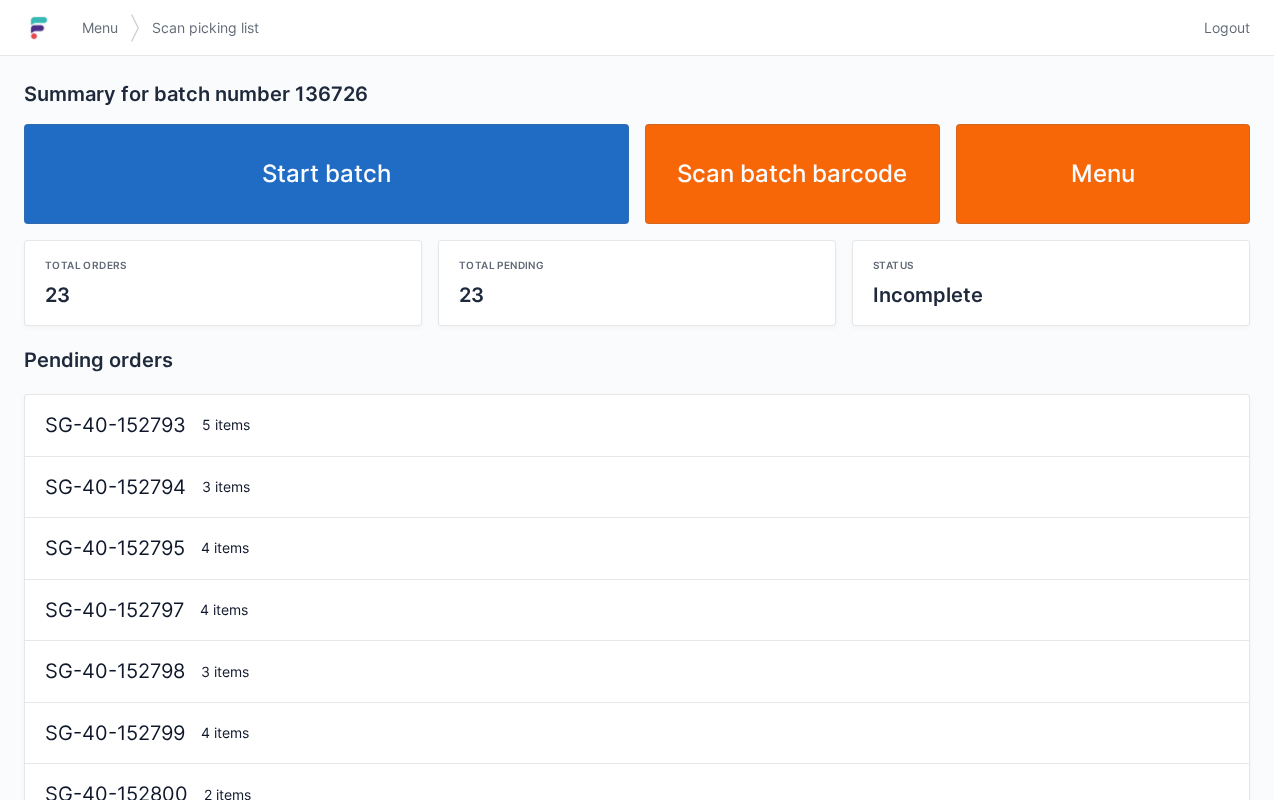 click on "Start batch" at bounding box center (326, 174) 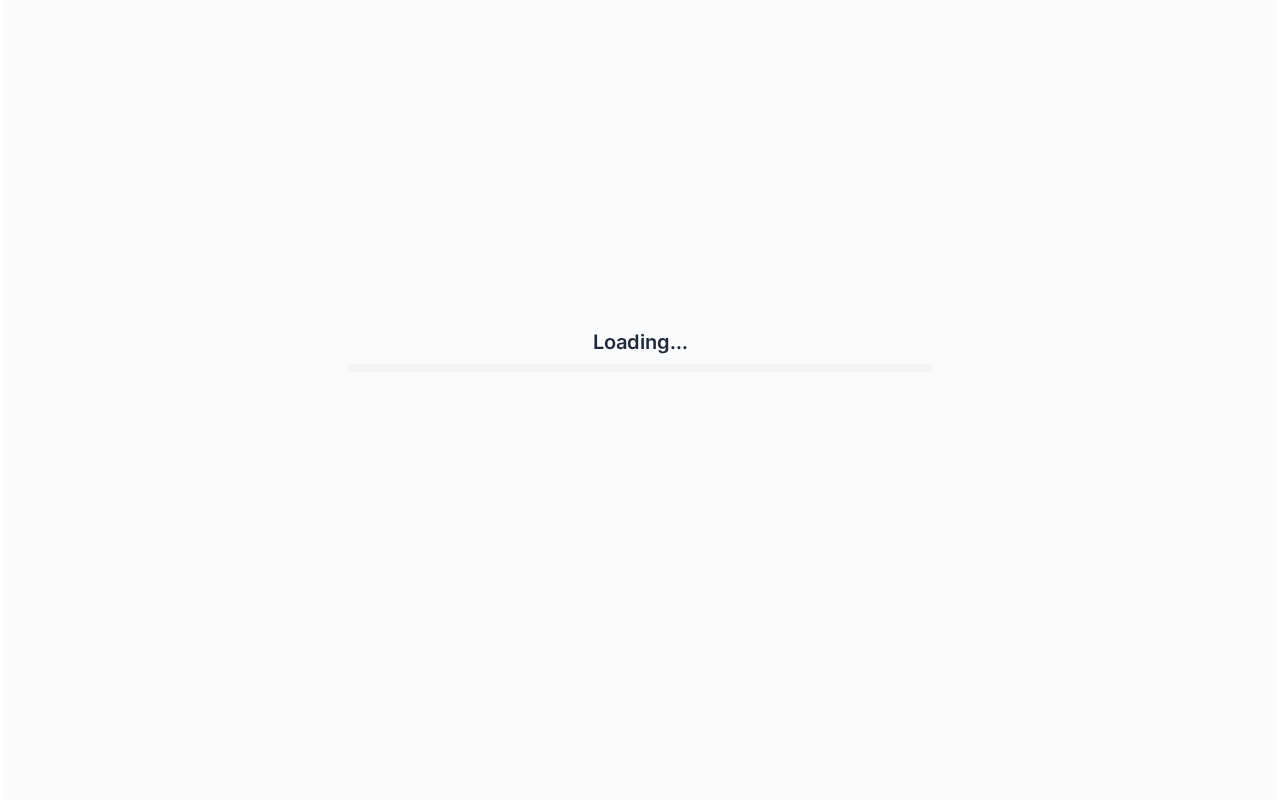 scroll, scrollTop: 0, scrollLeft: 0, axis: both 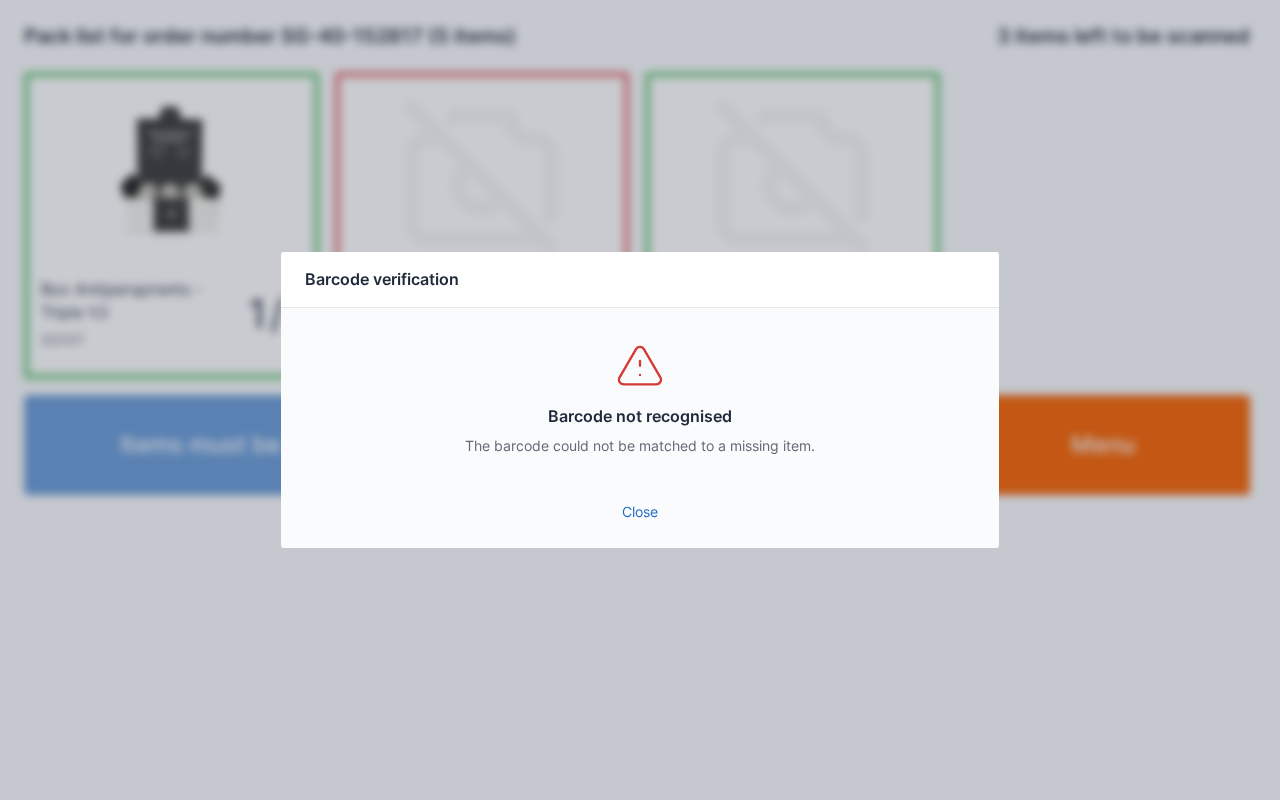 click on "Close" at bounding box center (640, 512) 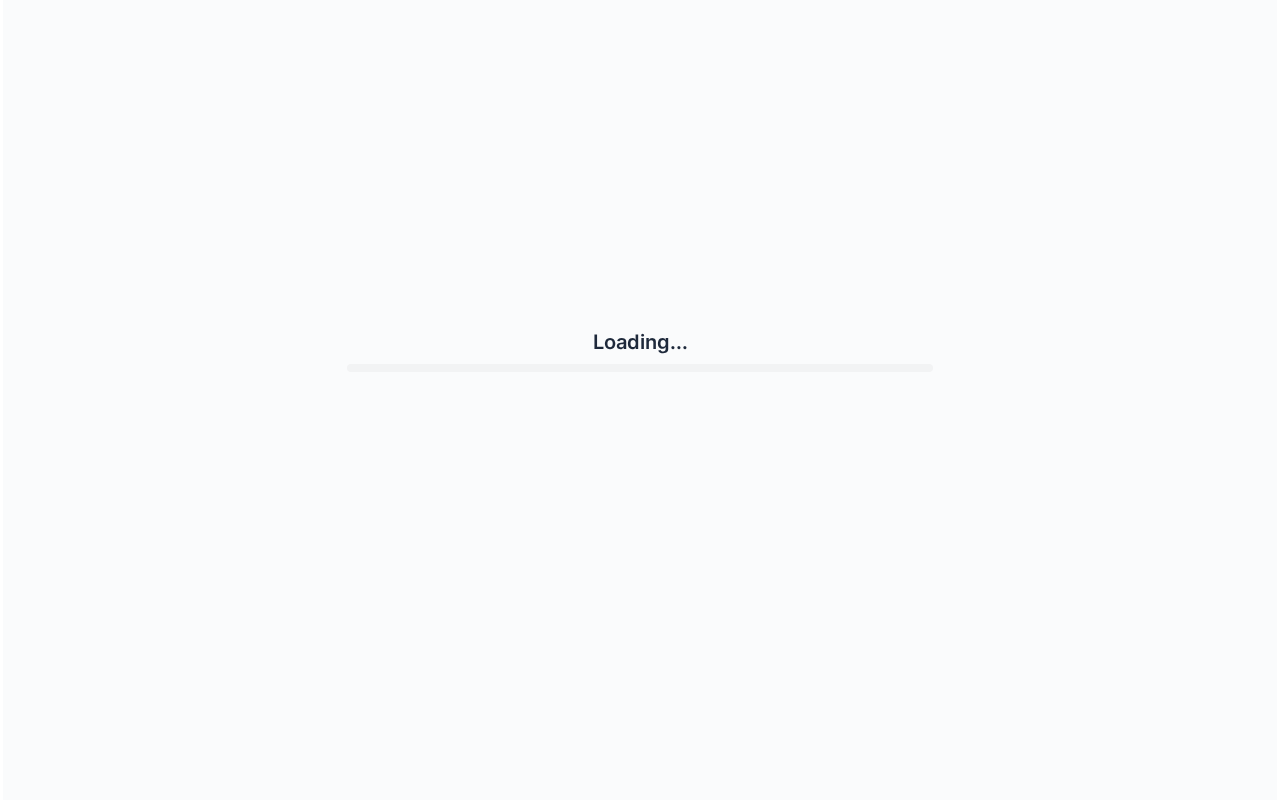 scroll, scrollTop: 0, scrollLeft: 0, axis: both 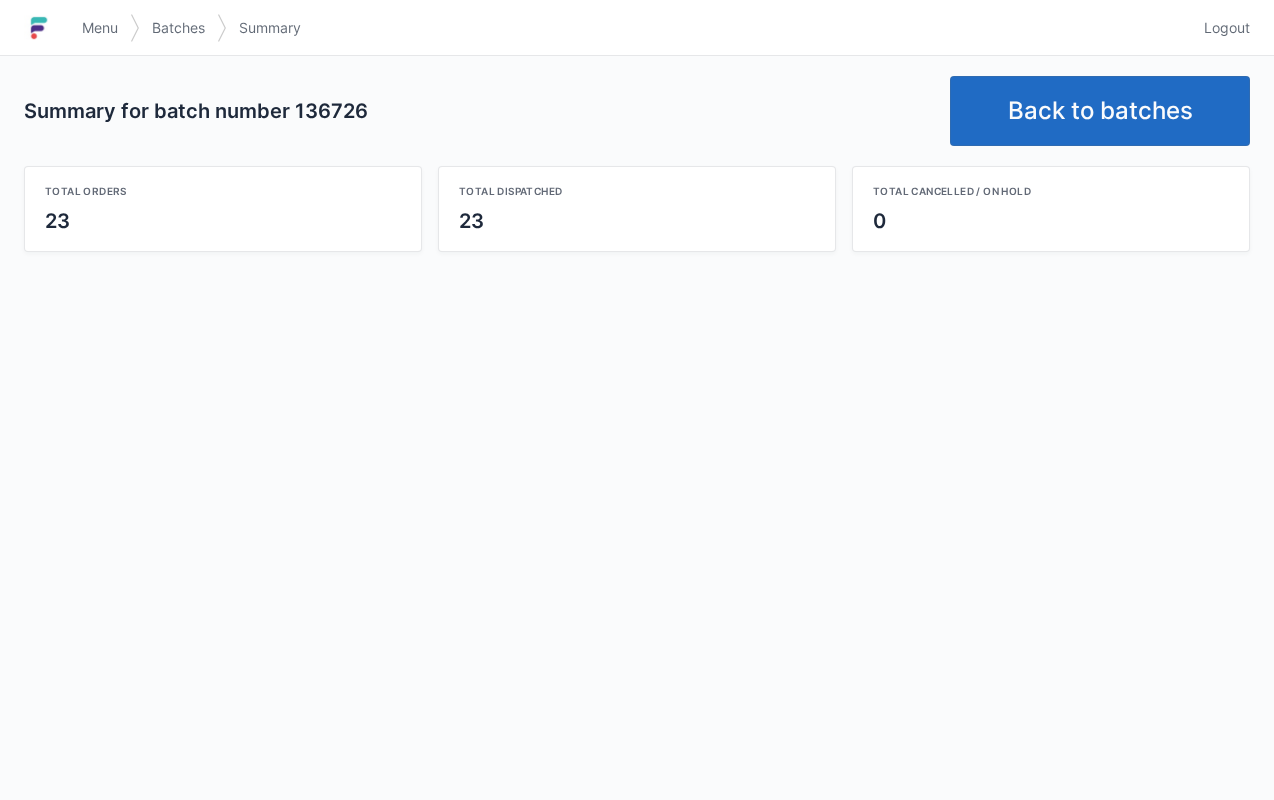click on "Back to batches" at bounding box center (1100, 111) 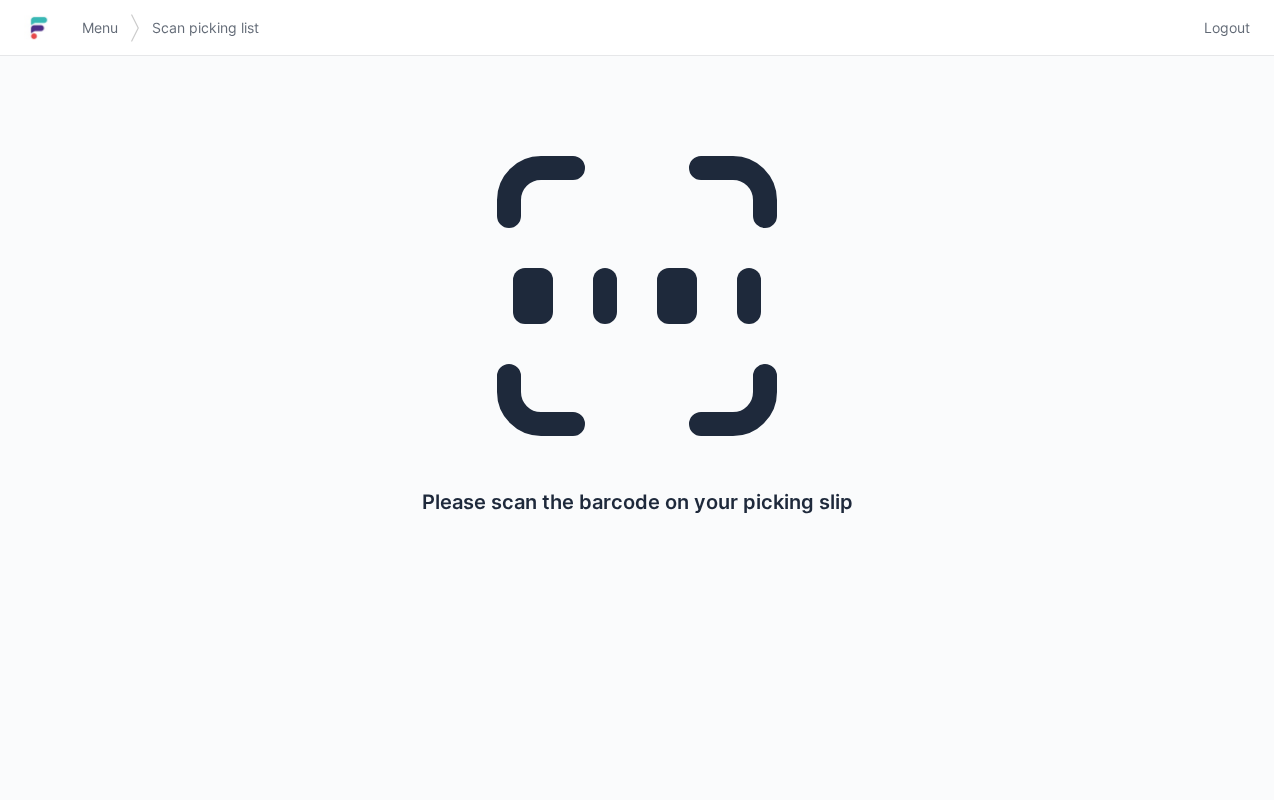 scroll, scrollTop: 0, scrollLeft: 0, axis: both 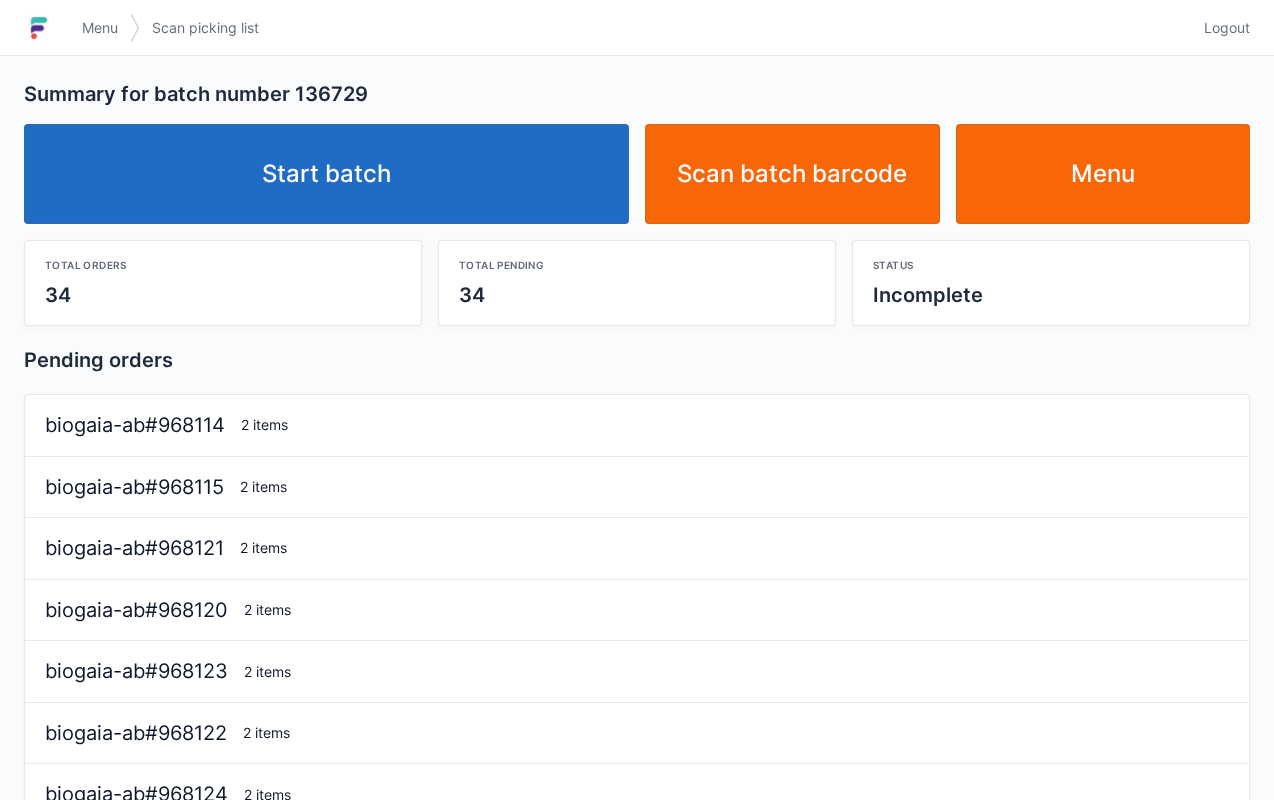 click on "Start batch" at bounding box center (326, 174) 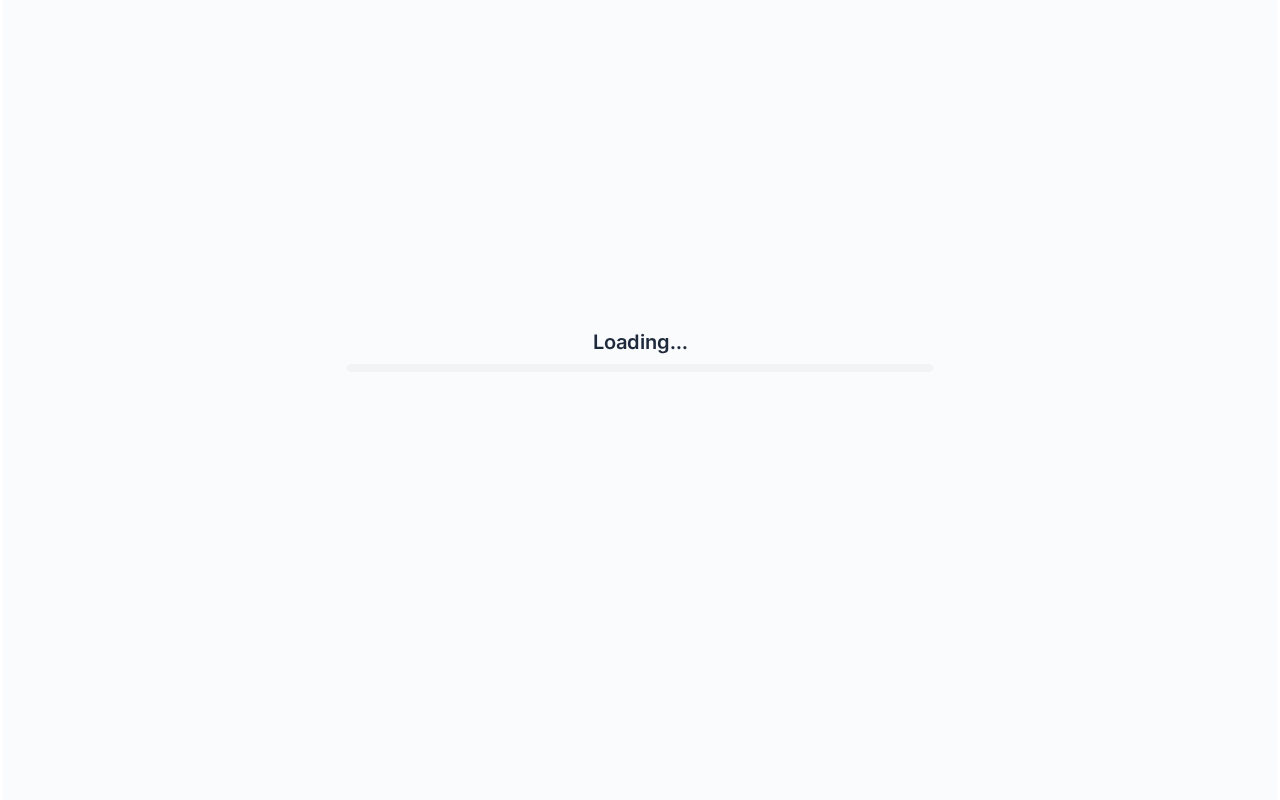 scroll, scrollTop: 0, scrollLeft: 0, axis: both 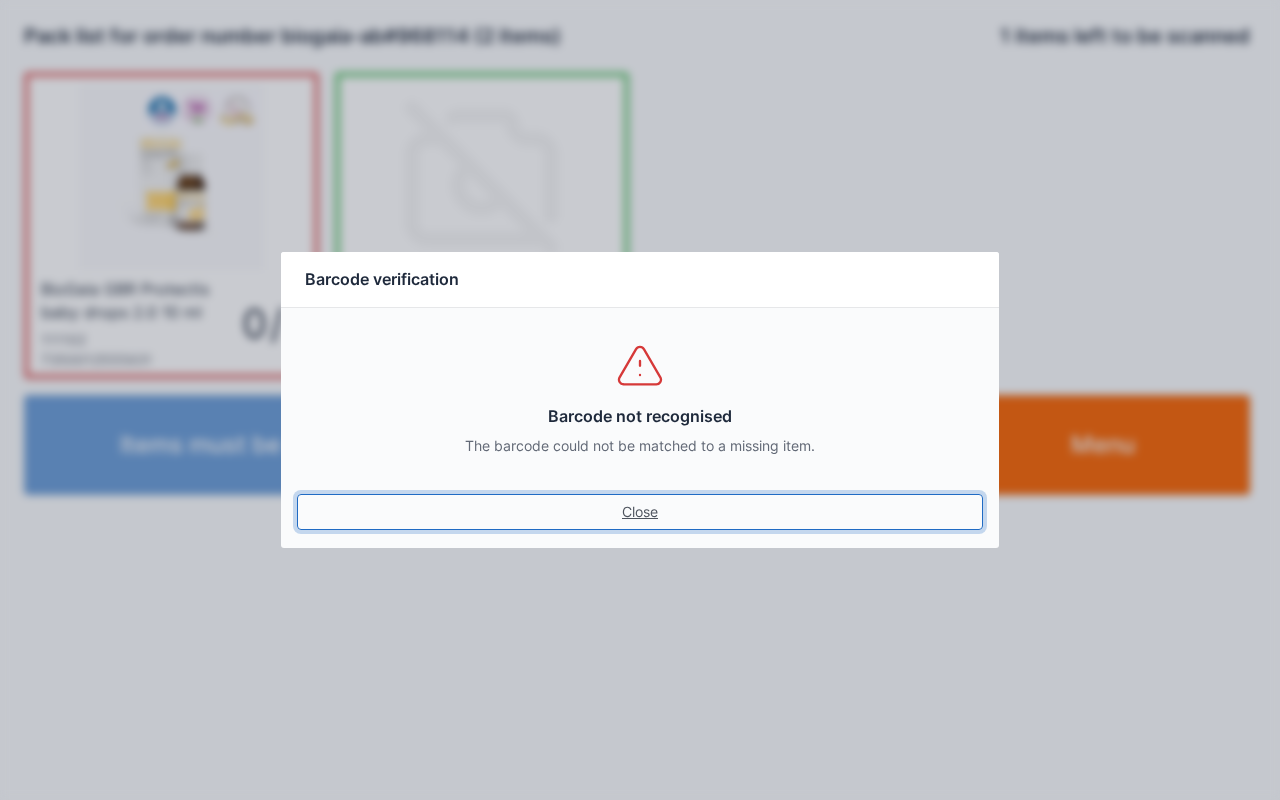 click on "Close" at bounding box center [640, 512] 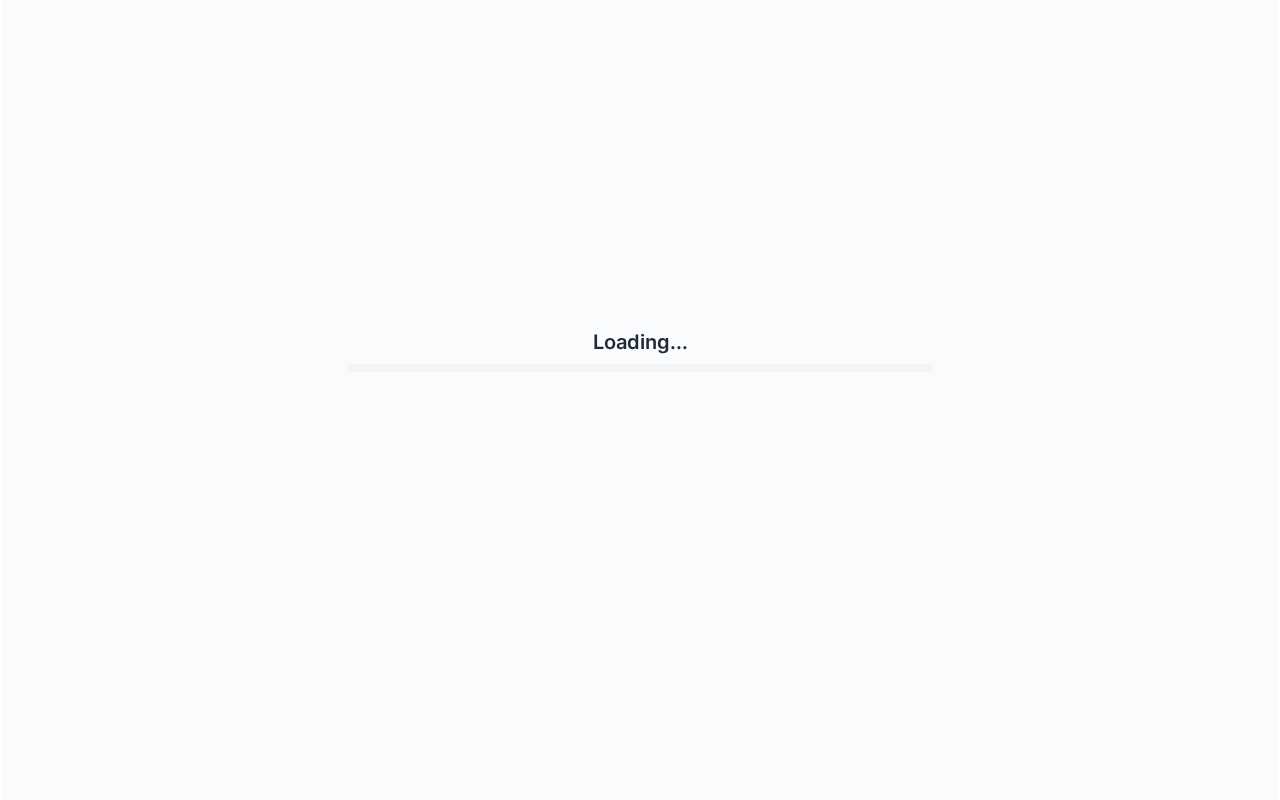 scroll, scrollTop: 0, scrollLeft: 0, axis: both 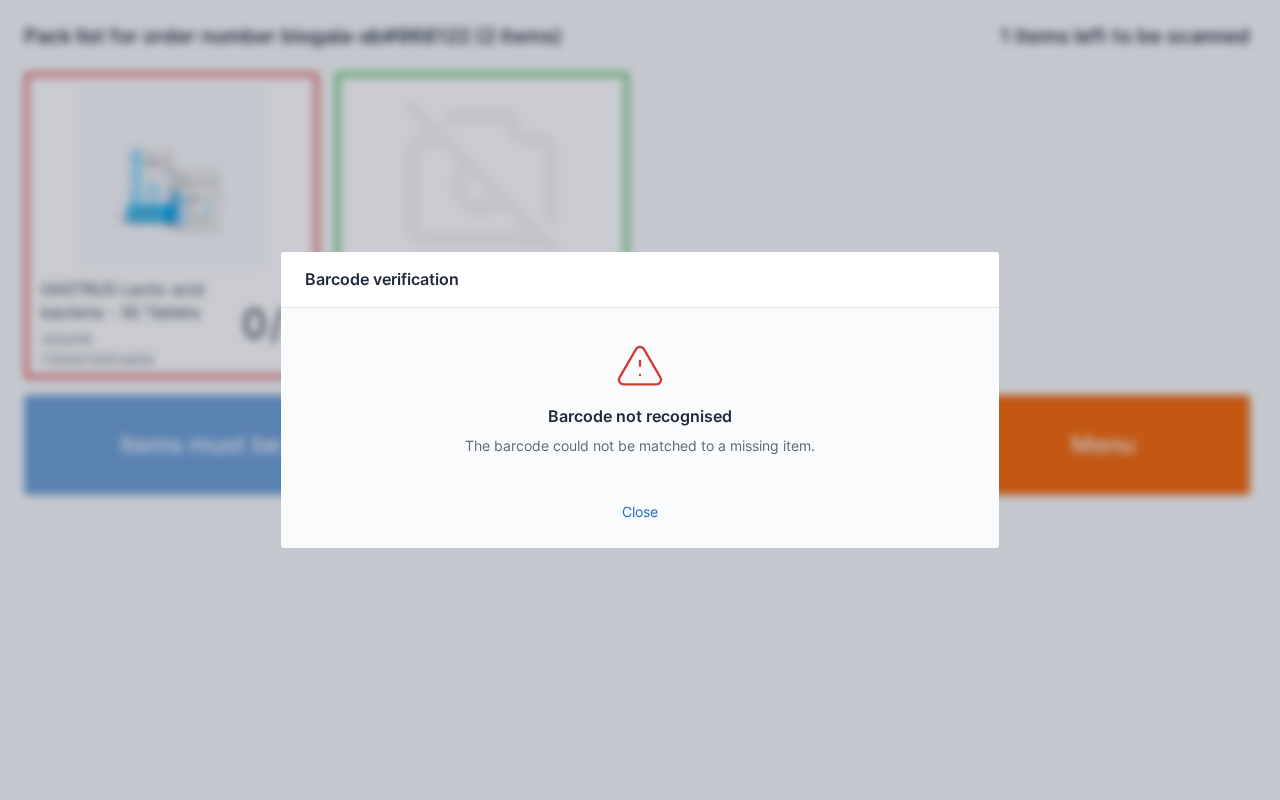 click on "Close" at bounding box center (640, 512) 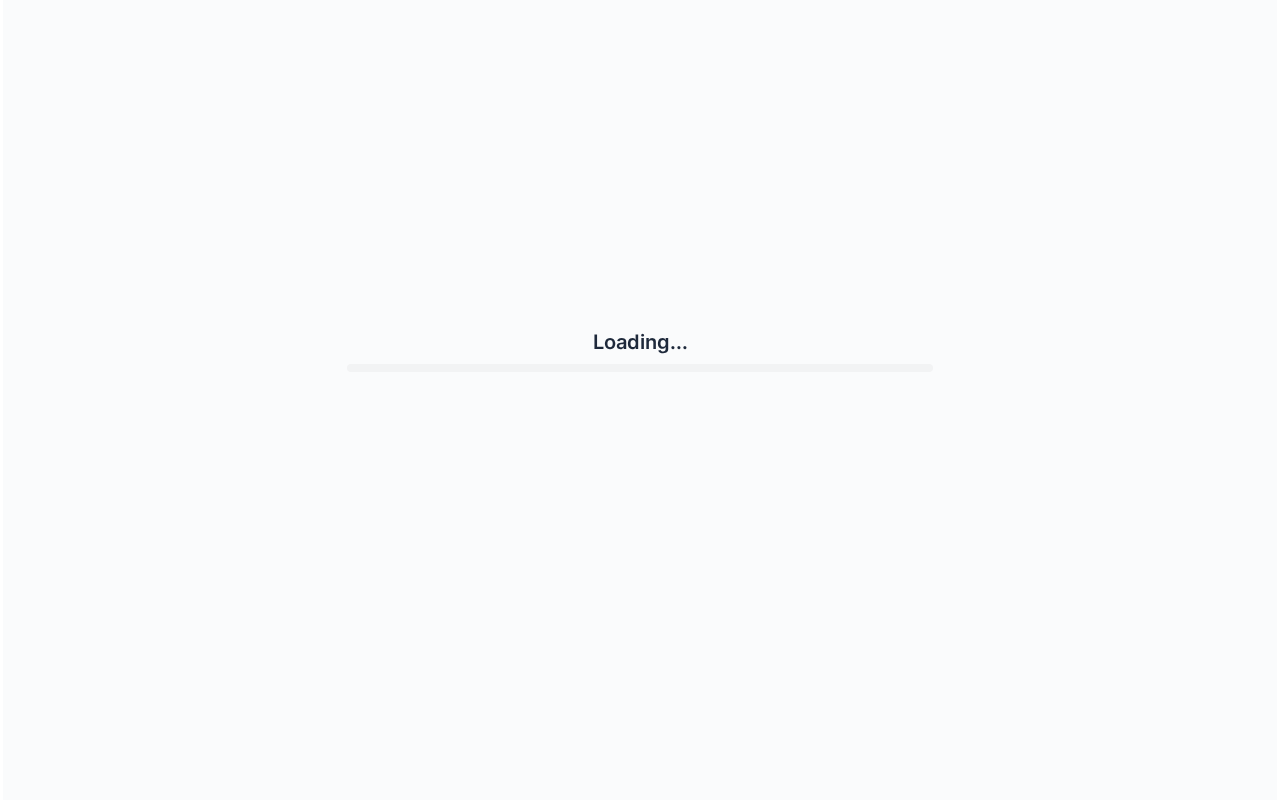 scroll, scrollTop: 0, scrollLeft: 0, axis: both 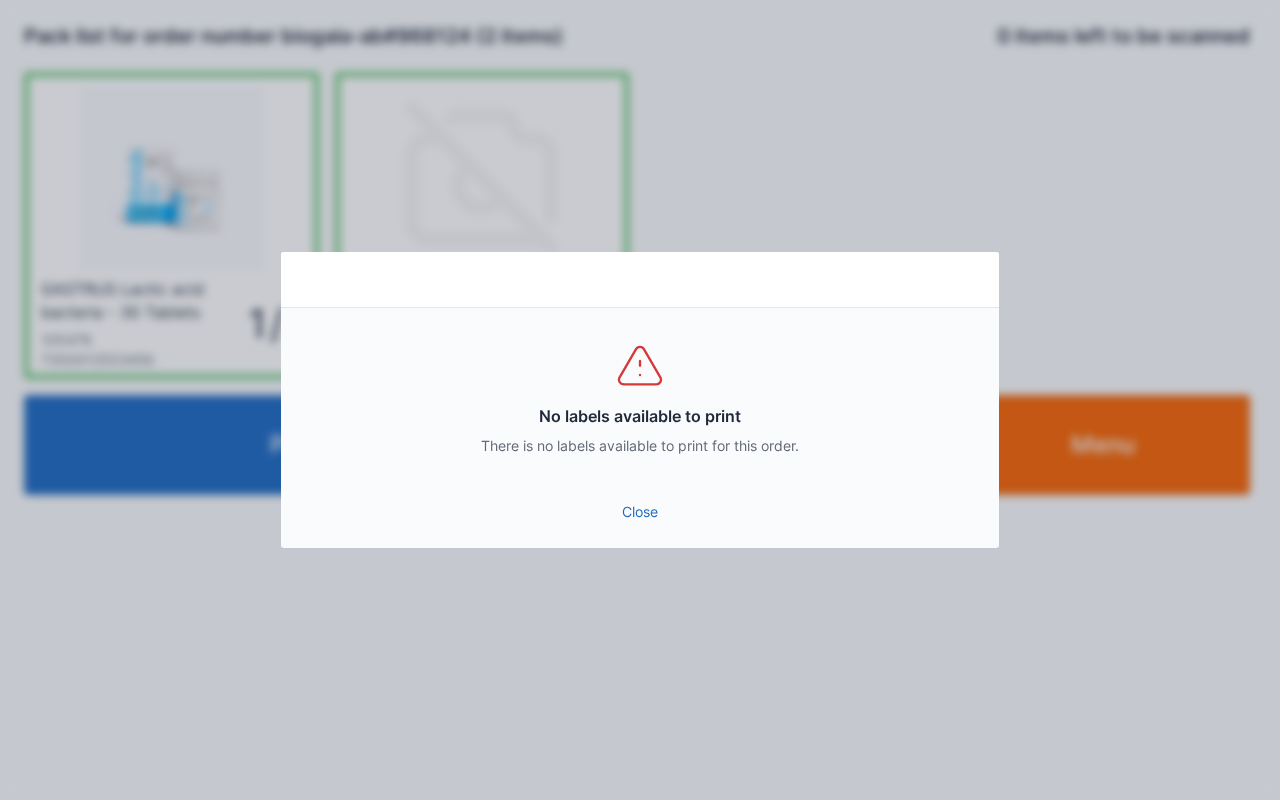 click on "Close" at bounding box center (640, 512) 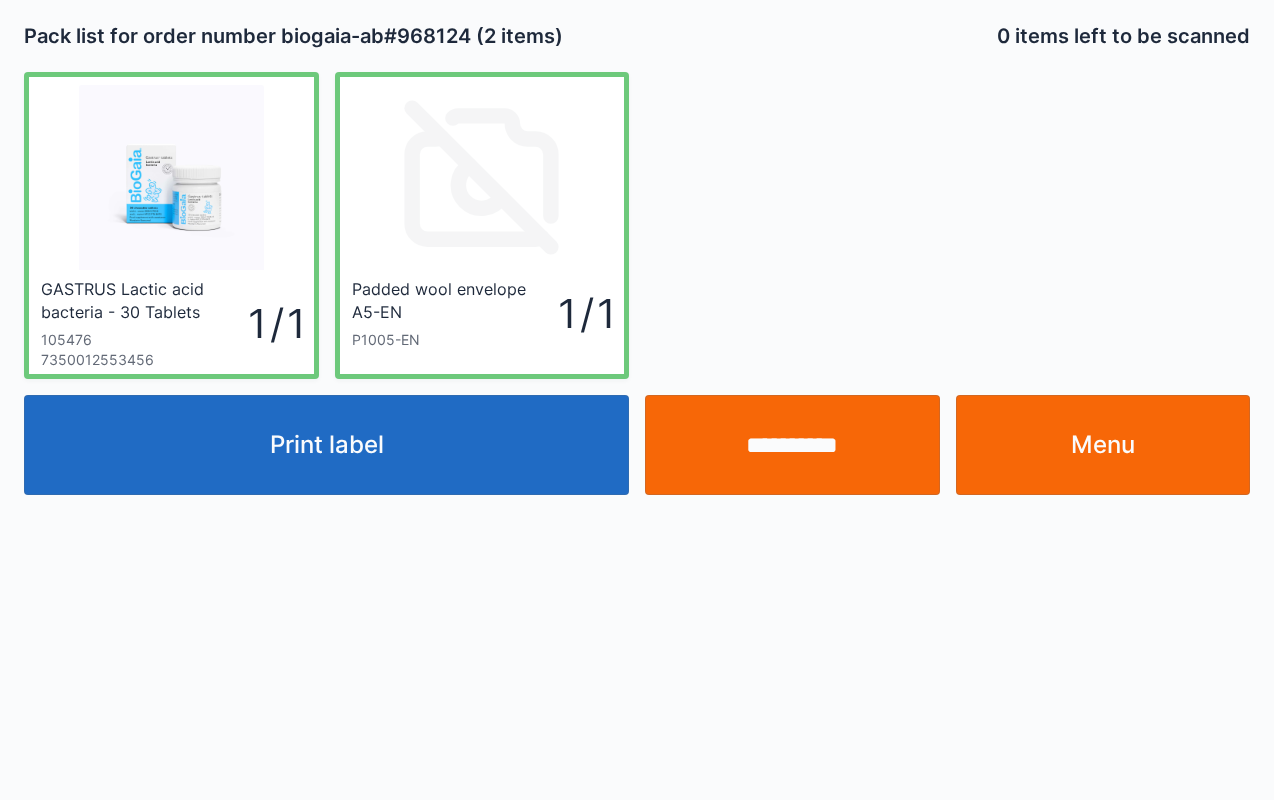 click on "**********" at bounding box center (792, 445) 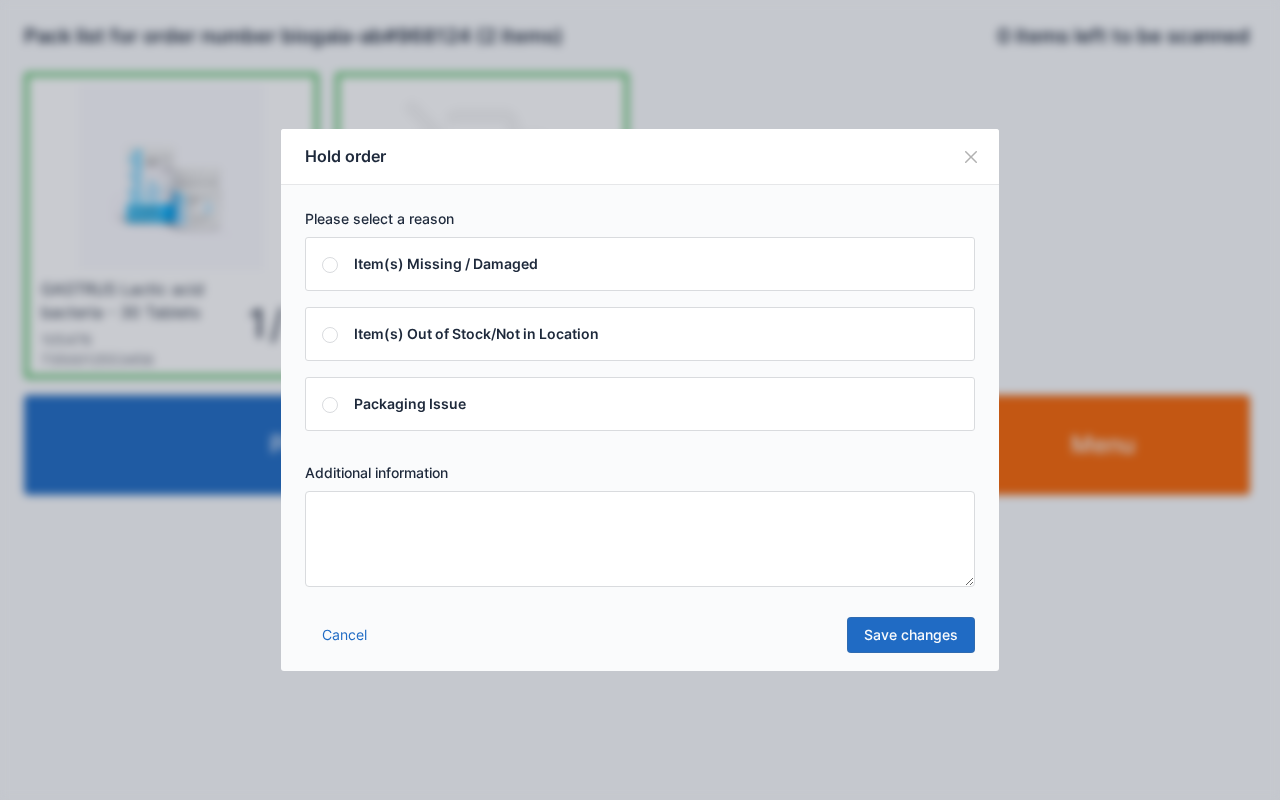 click at bounding box center [640, 539] 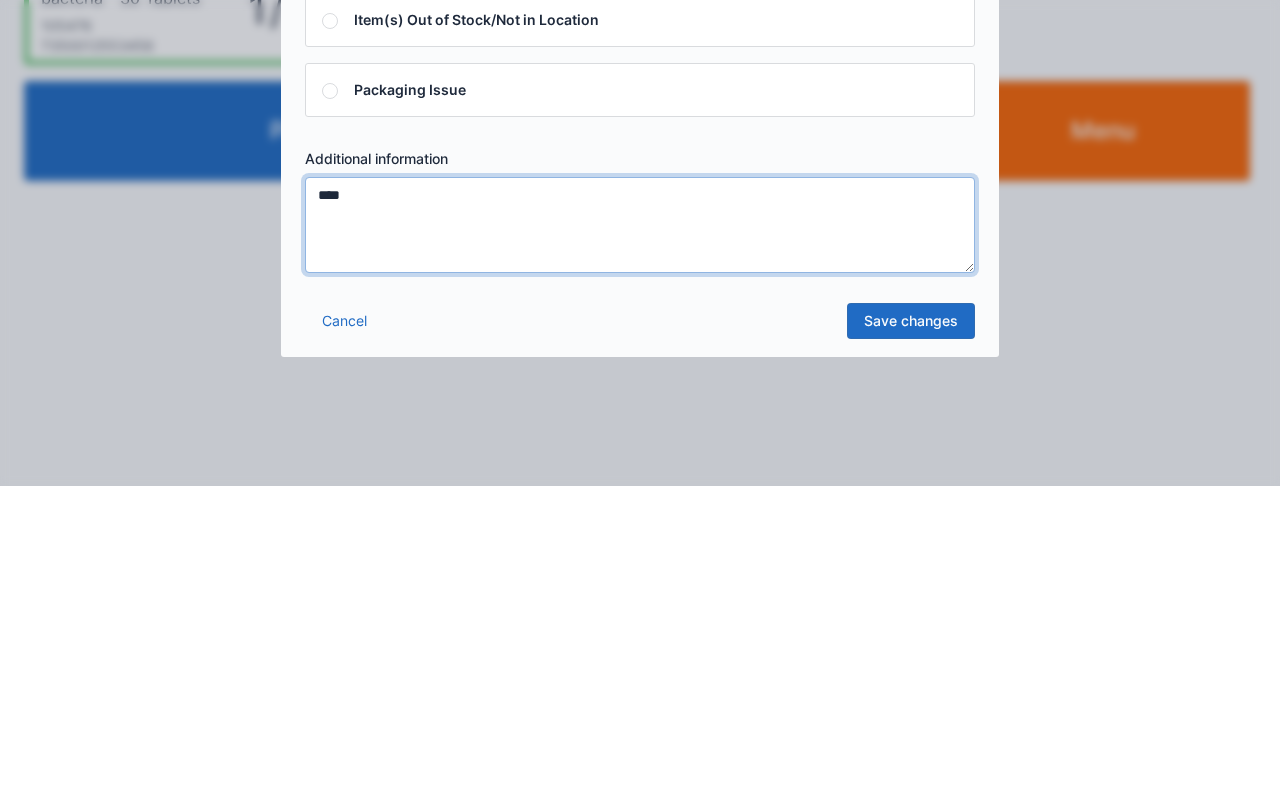 type on "****" 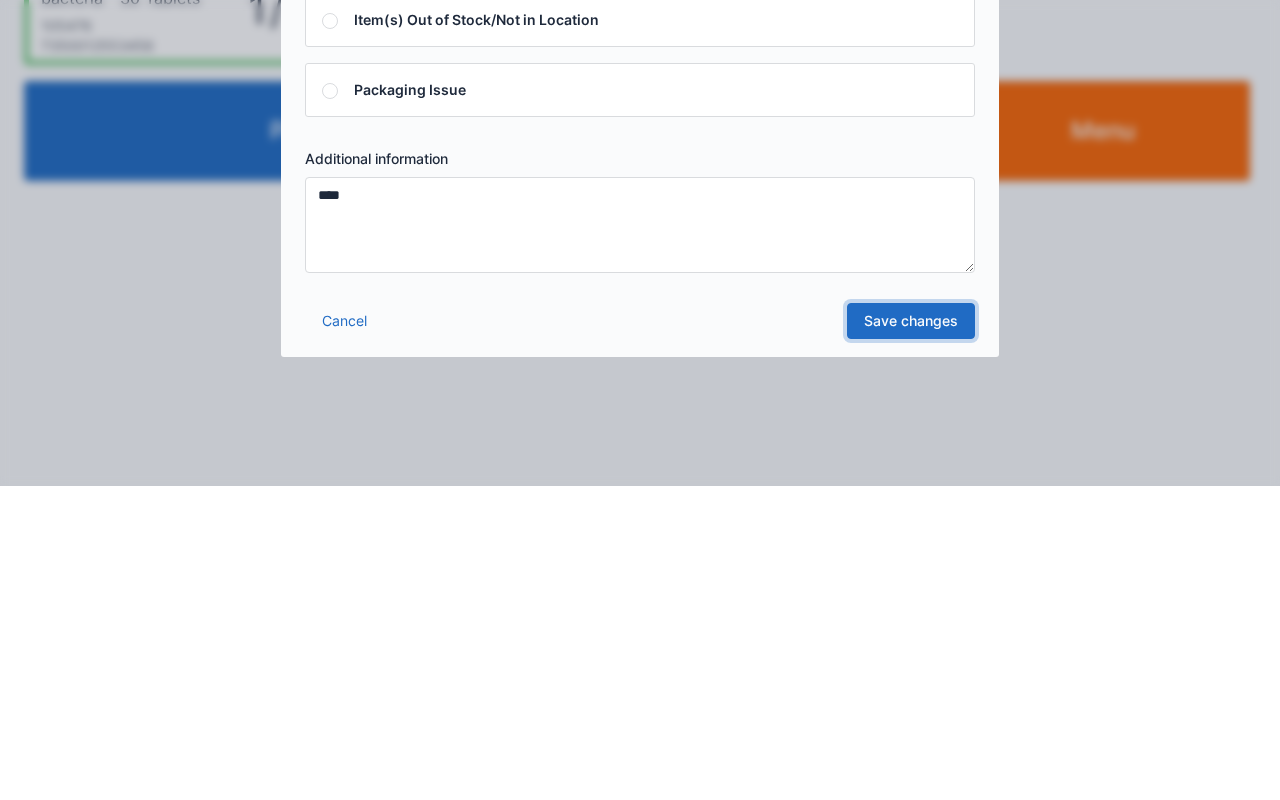 click on "Save changes" at bounding box center (911, 635) 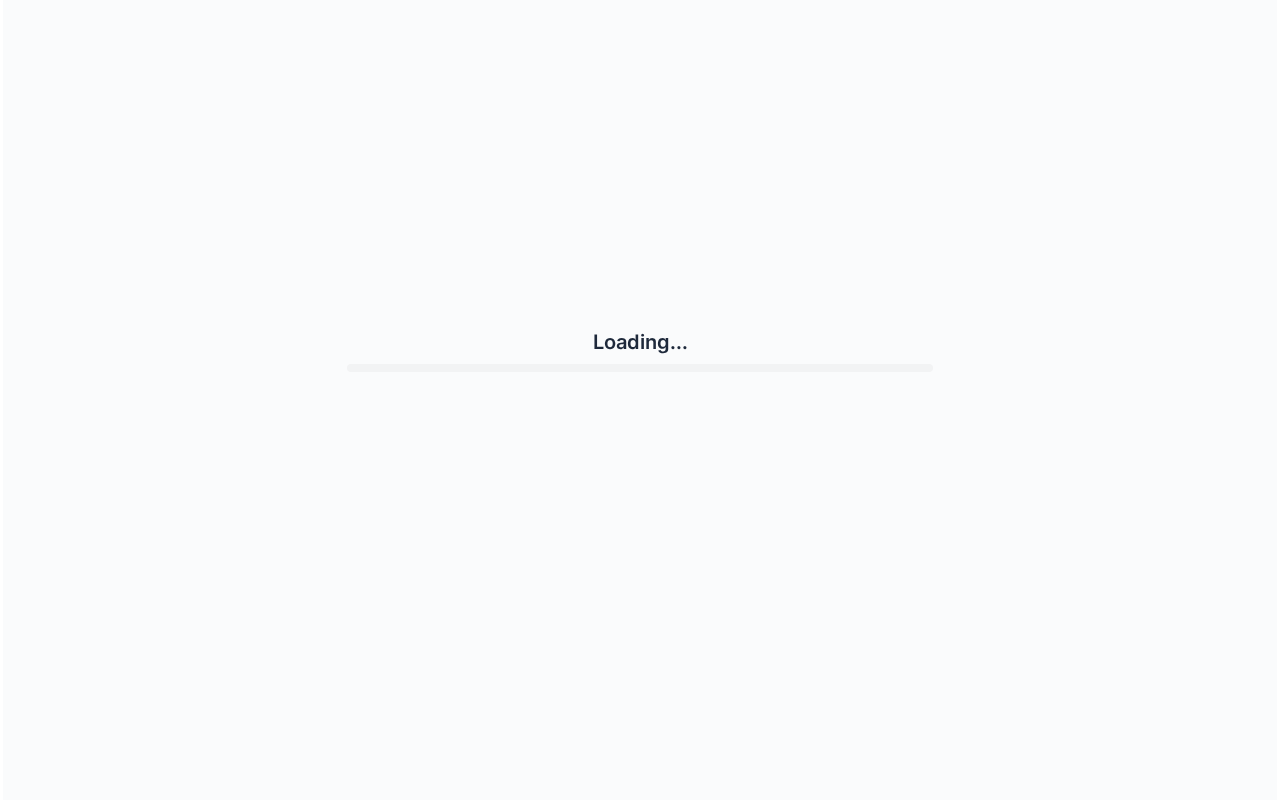 scroll, scrollTop: 0, scrollLeft: 0, axis: both 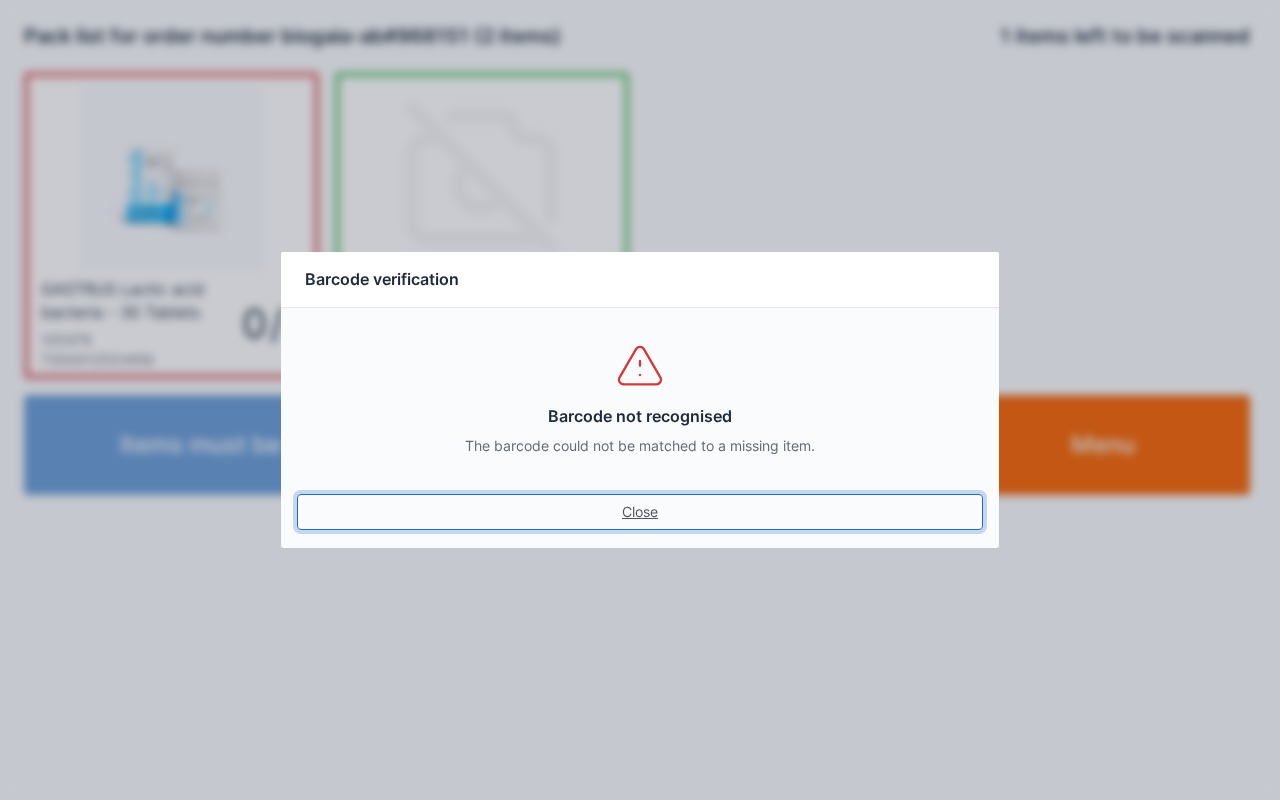 click on "Close" at bounding box center [640, 512] 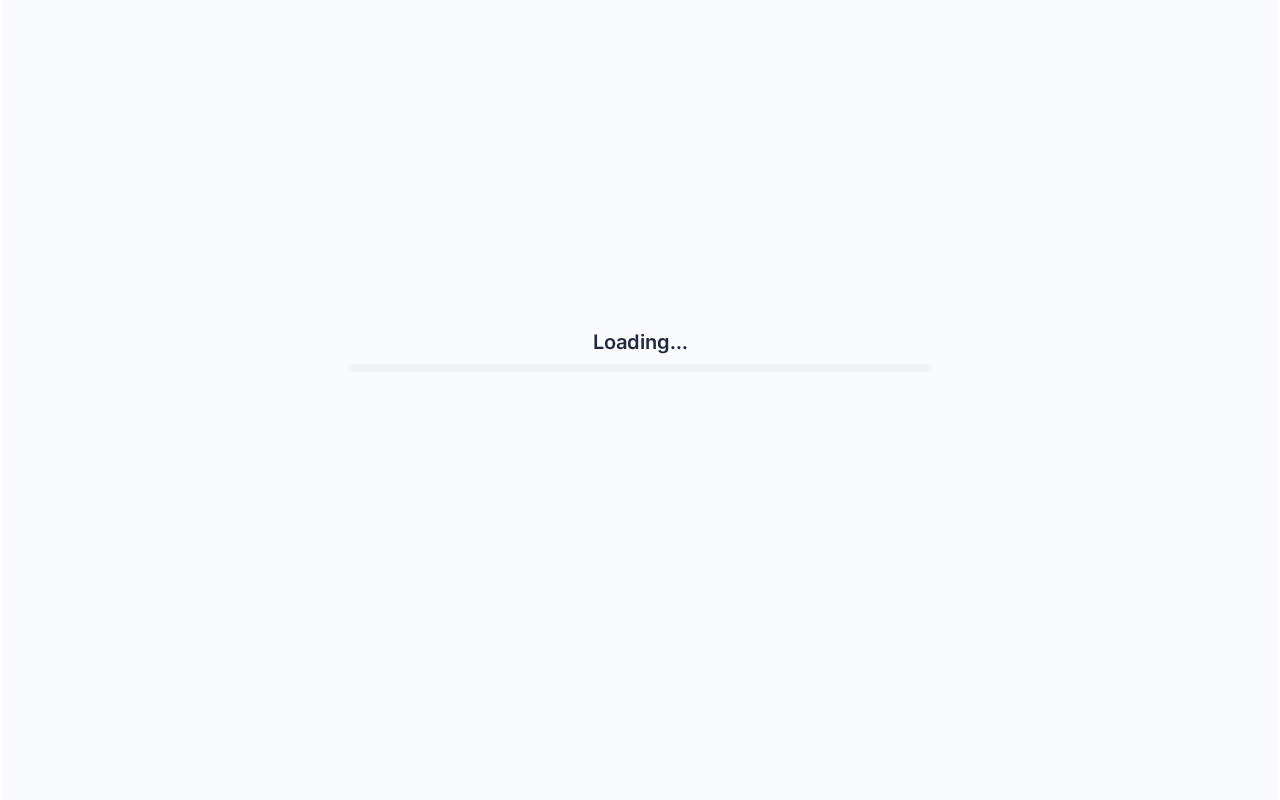 scroll, scrollTop: 0, scrollLeft: 0, axis: both 